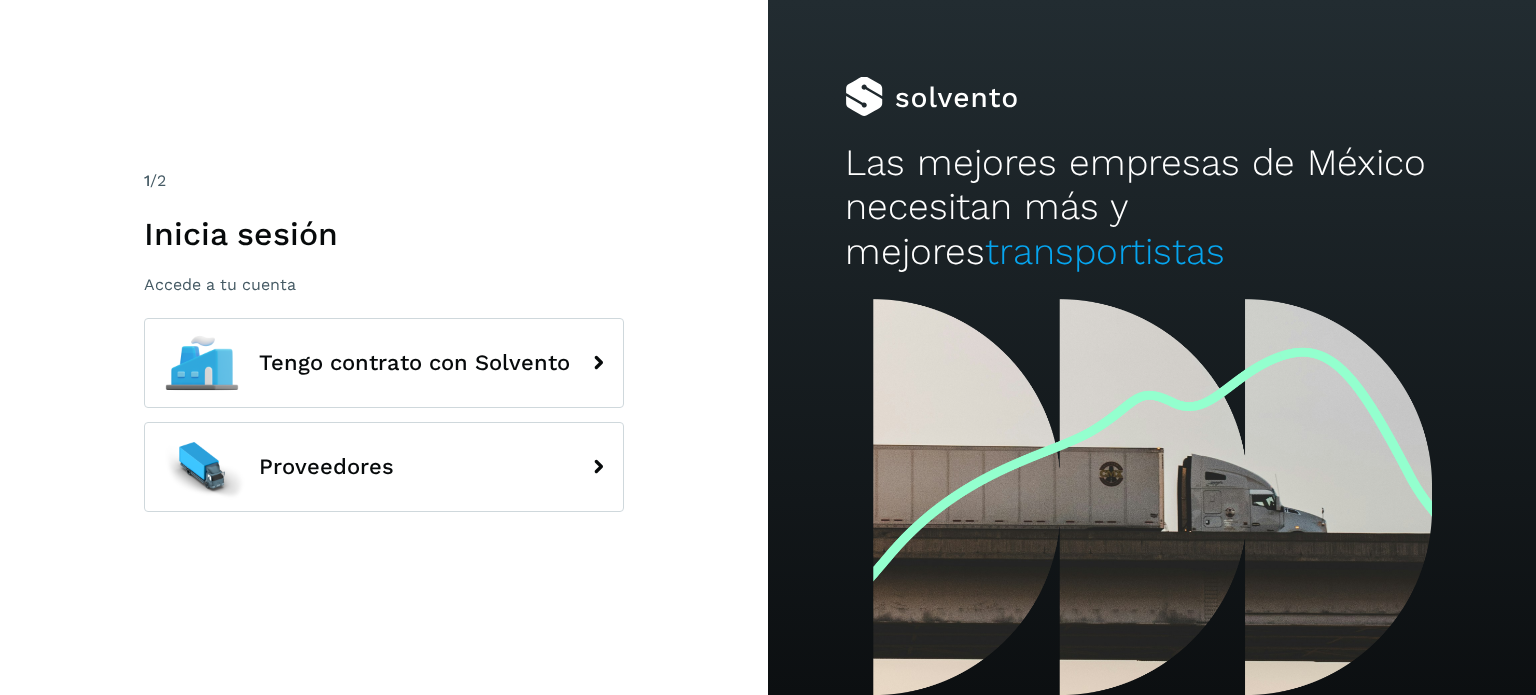 scroll, scrollTop: 0, scrollLeft: 0, axis: both 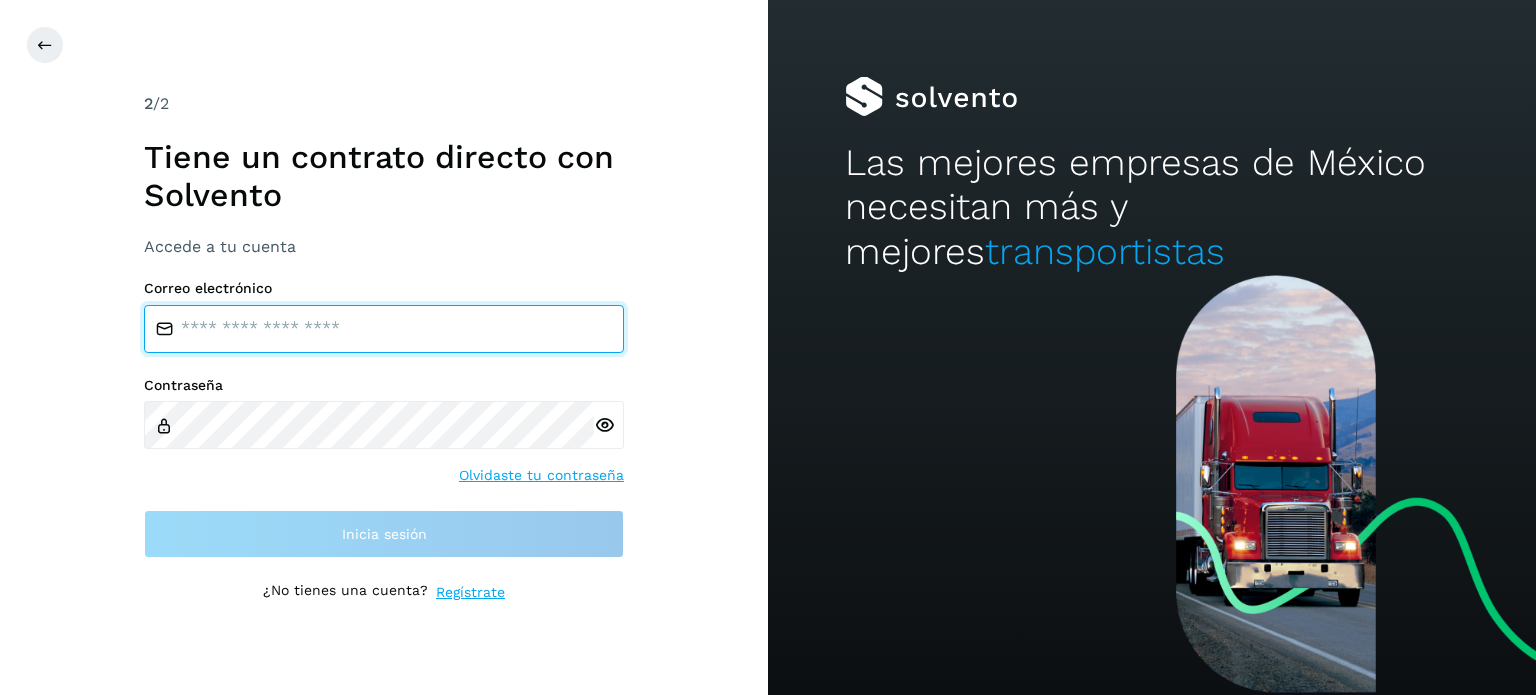 type on "**********" 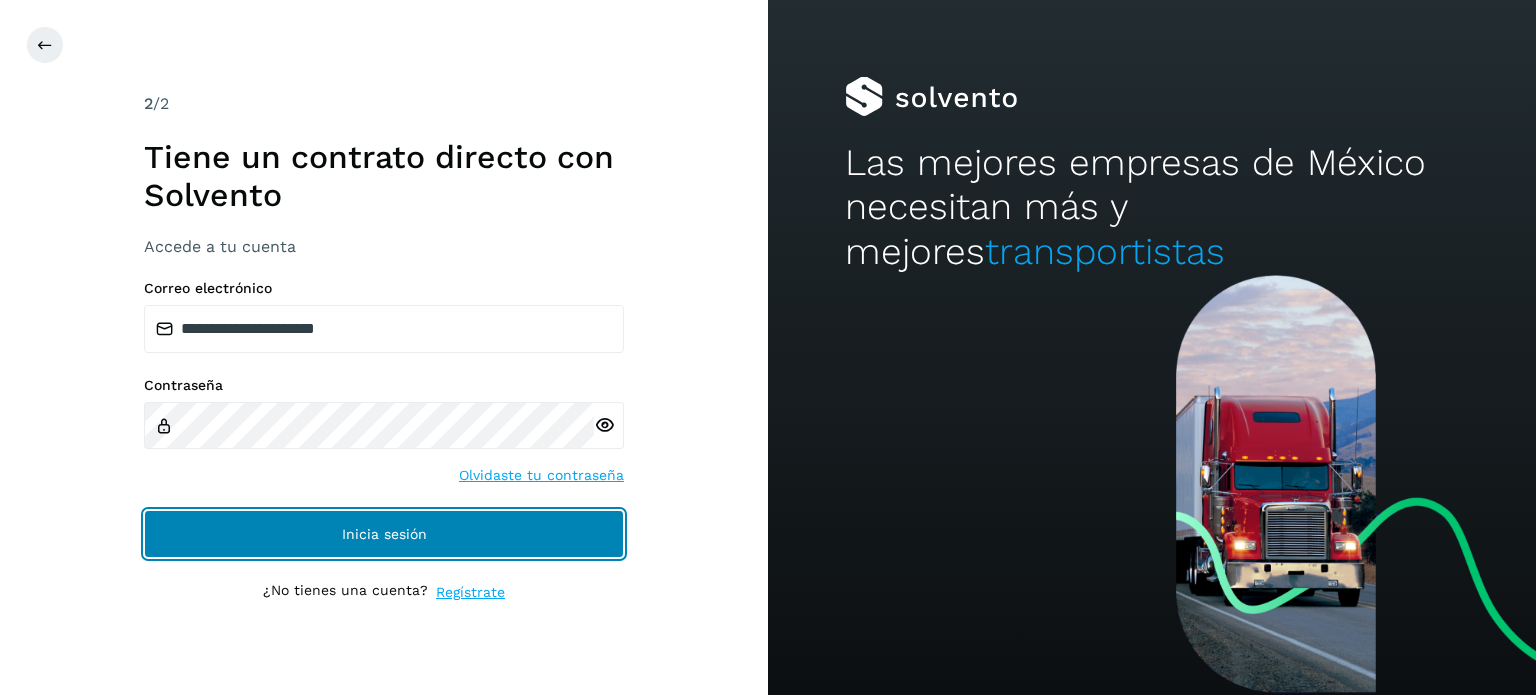 click on "Inicia sesión" at bounding box center [384, 534] 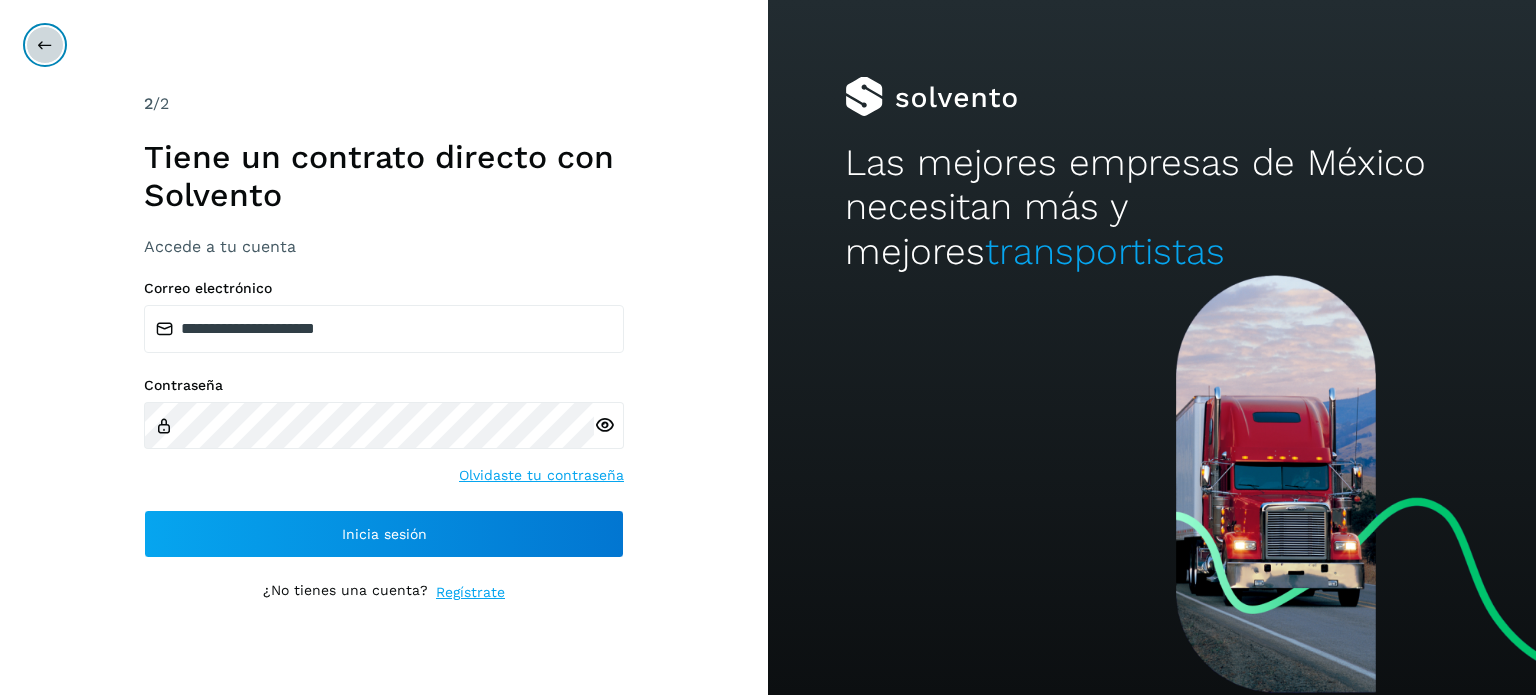 click at bounding box center (45, 45) 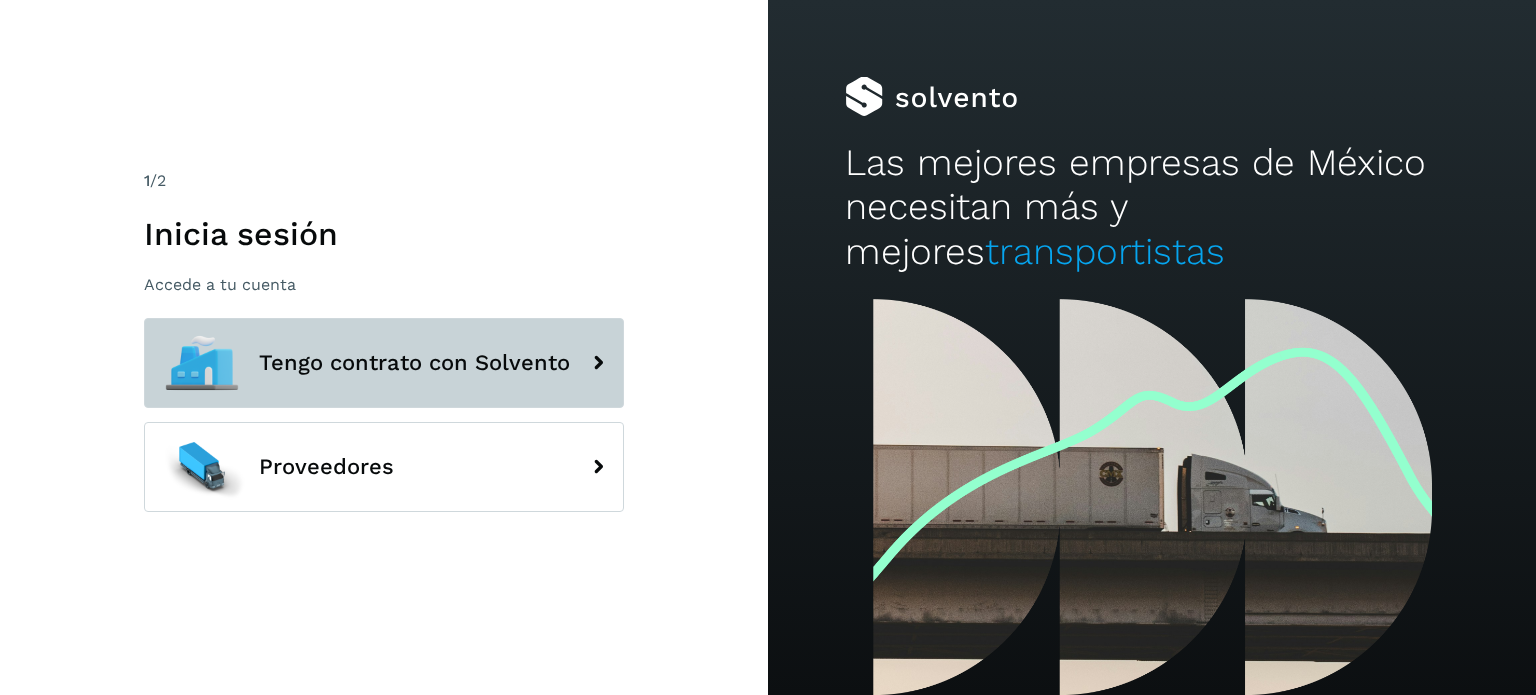 click on "Tengo contrato con Solvento" 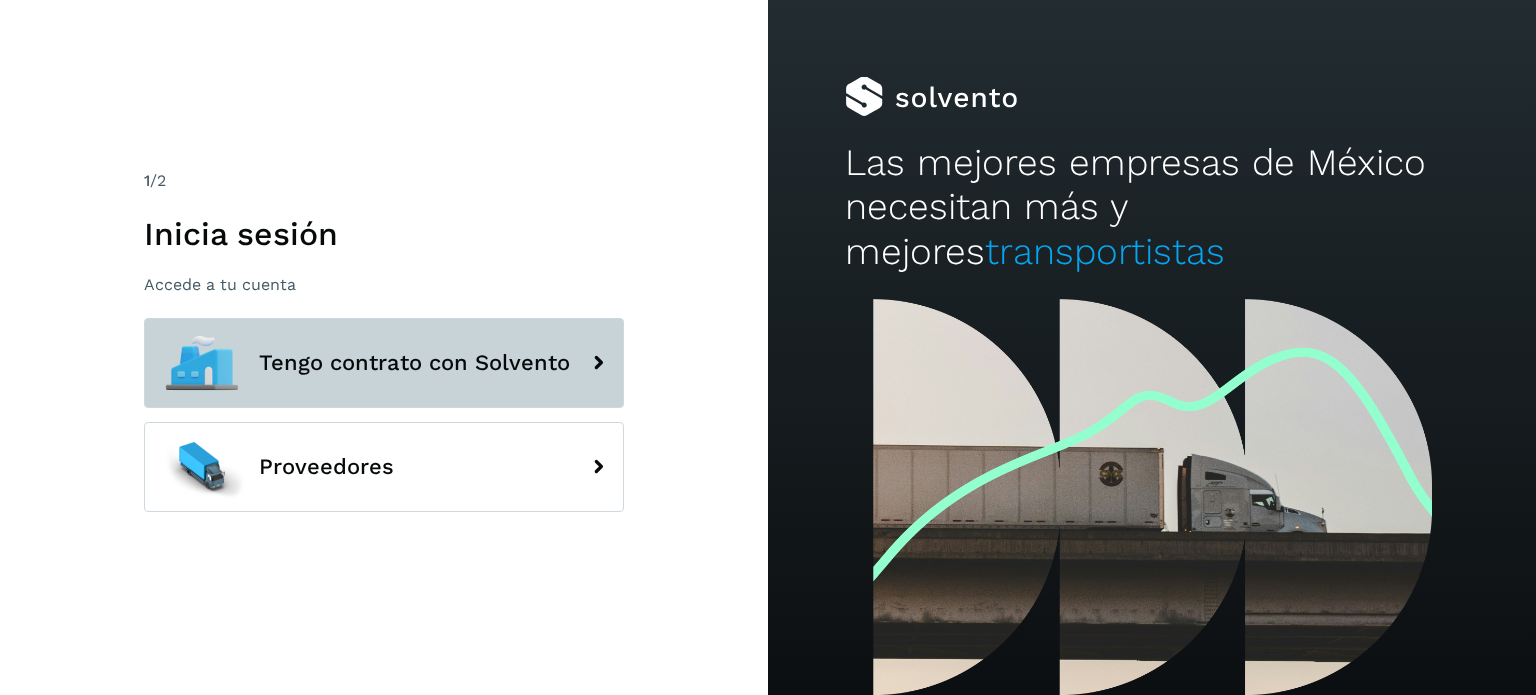 click on "Tengo contrato con Solvento" at bounding box center (384, 363) 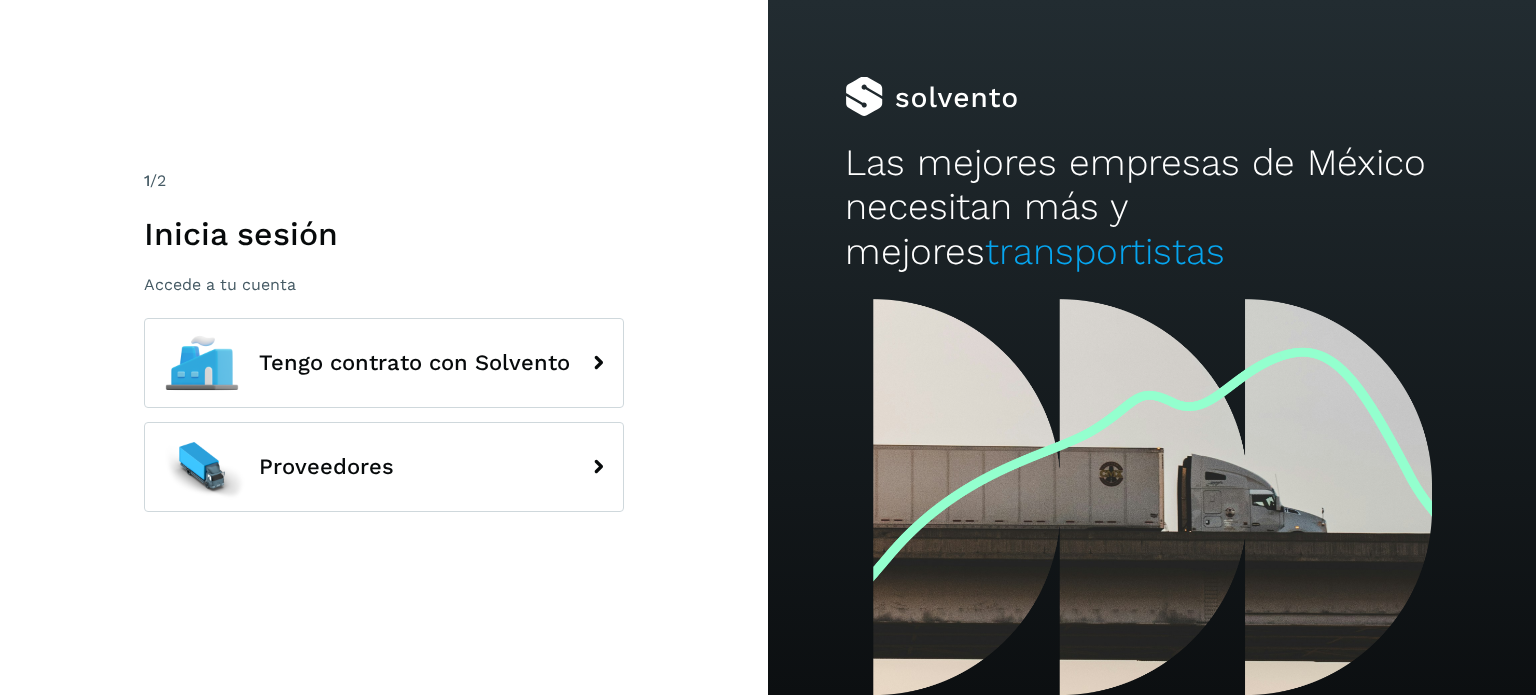 scroll, scrollTop: 0, scrollLeft: 0, axis: both 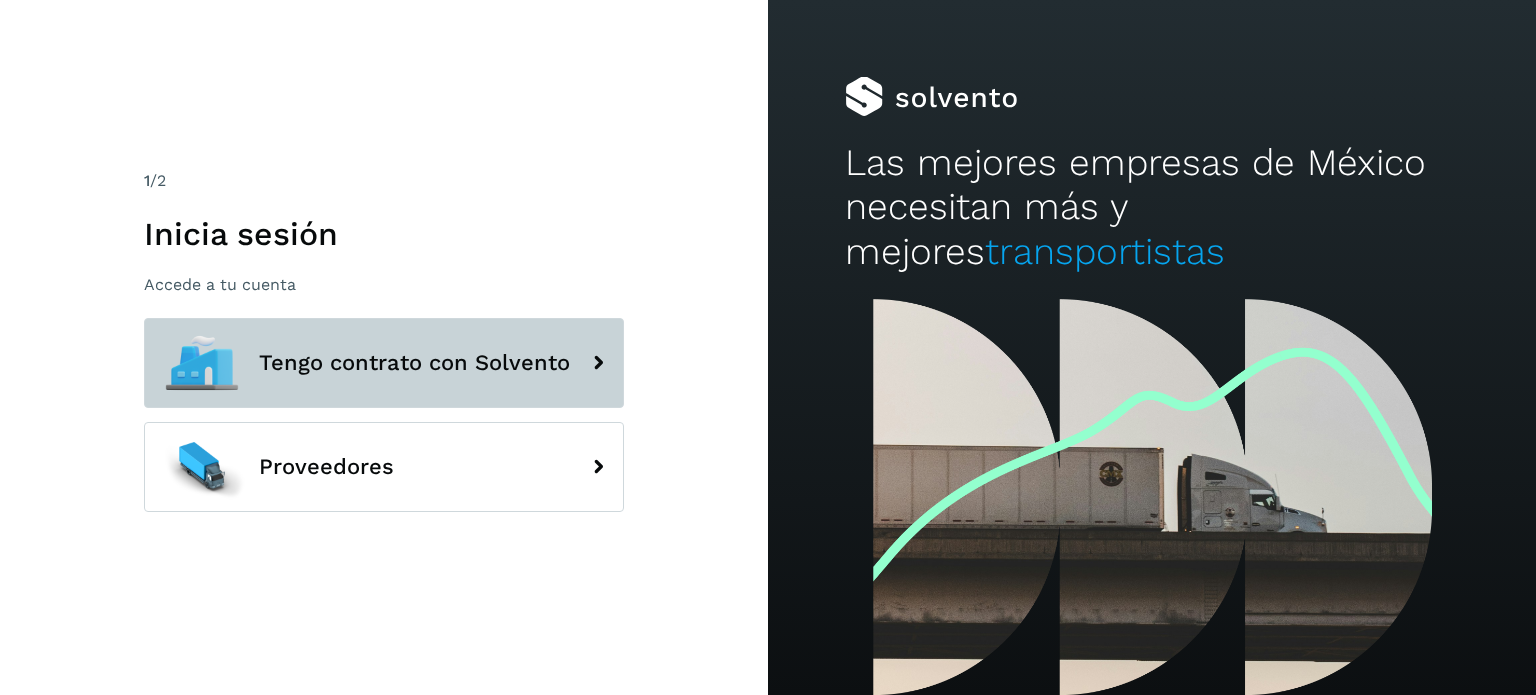 click on "Tengo contrato con Solvento" 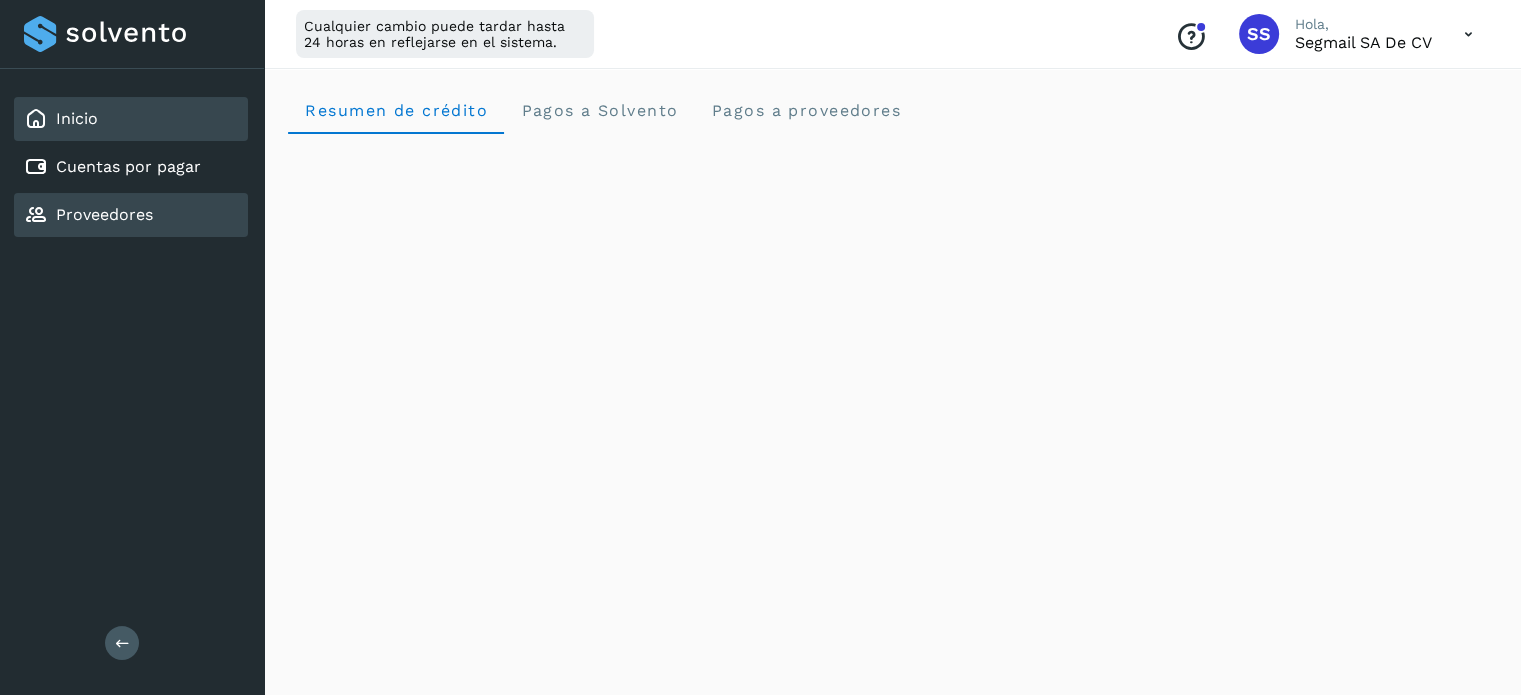click on "Proveedores" at bounding box center (104, 214) 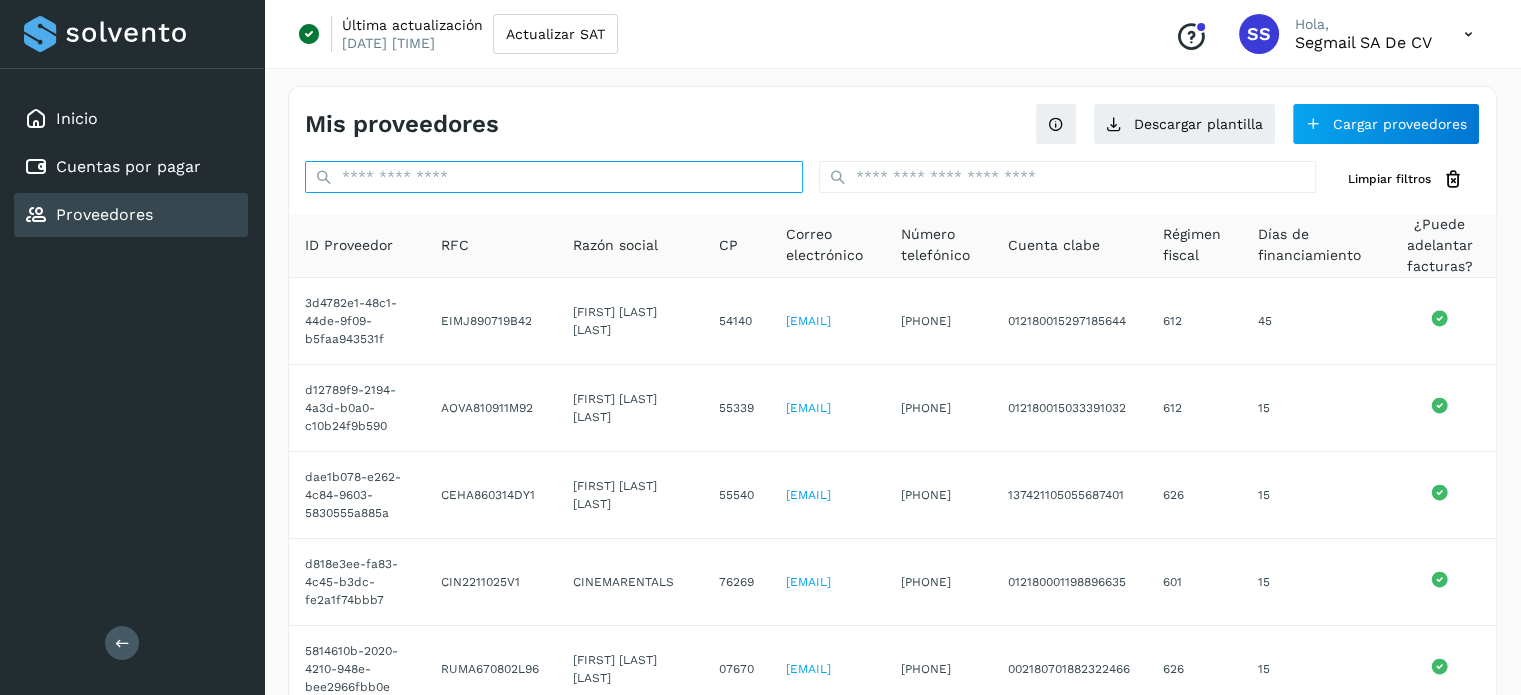click at bounding box center [554, 177] 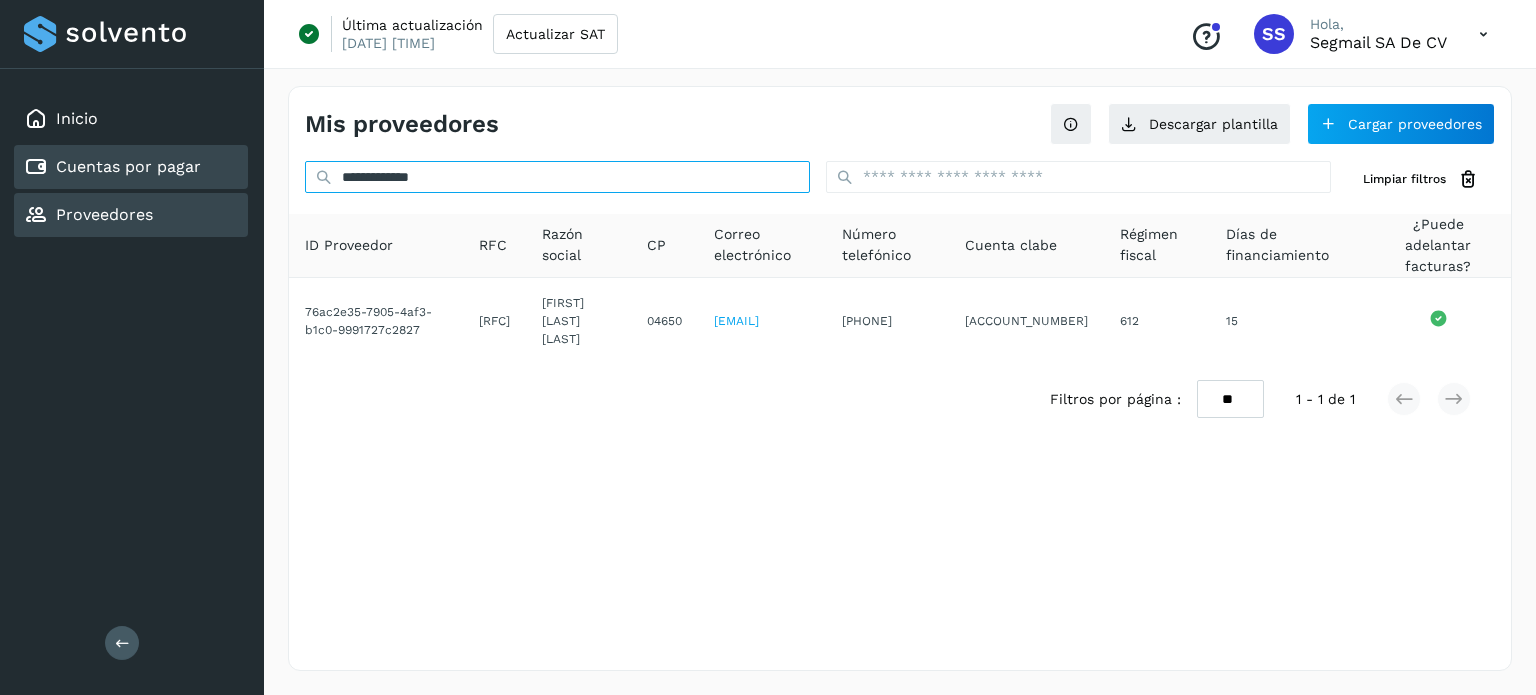 drag, startPoint x: 563, startPoint y: 166, endPoint x: 208, endPoint y: 182, distance: 355.36038 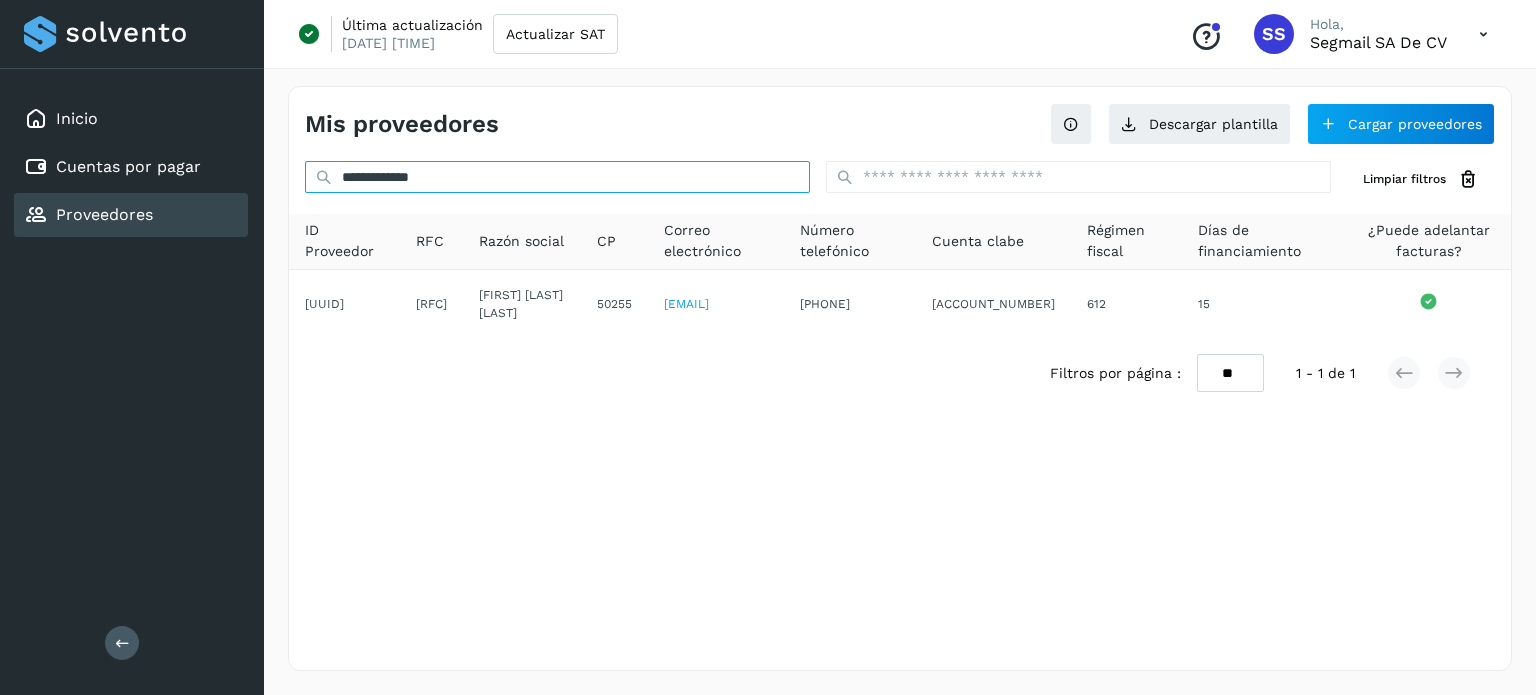 drag, startPoint x: 547, startPoint y: 183, endPoint x: 230, endPoint y: 188, distance: 317.03943 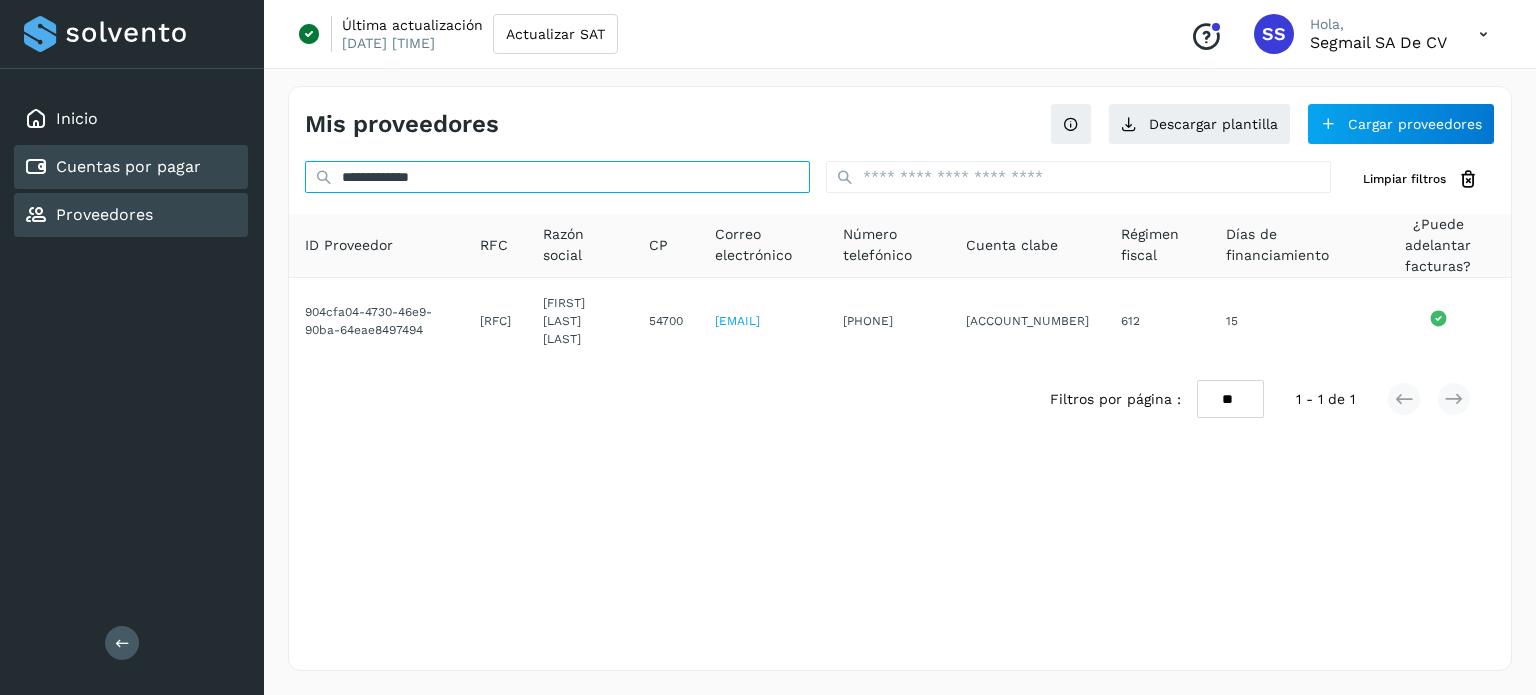 drag, startPoint x: 530, startPoint y: 171, endPoint x: 191, endPoint y: 173, distance: 339.0059 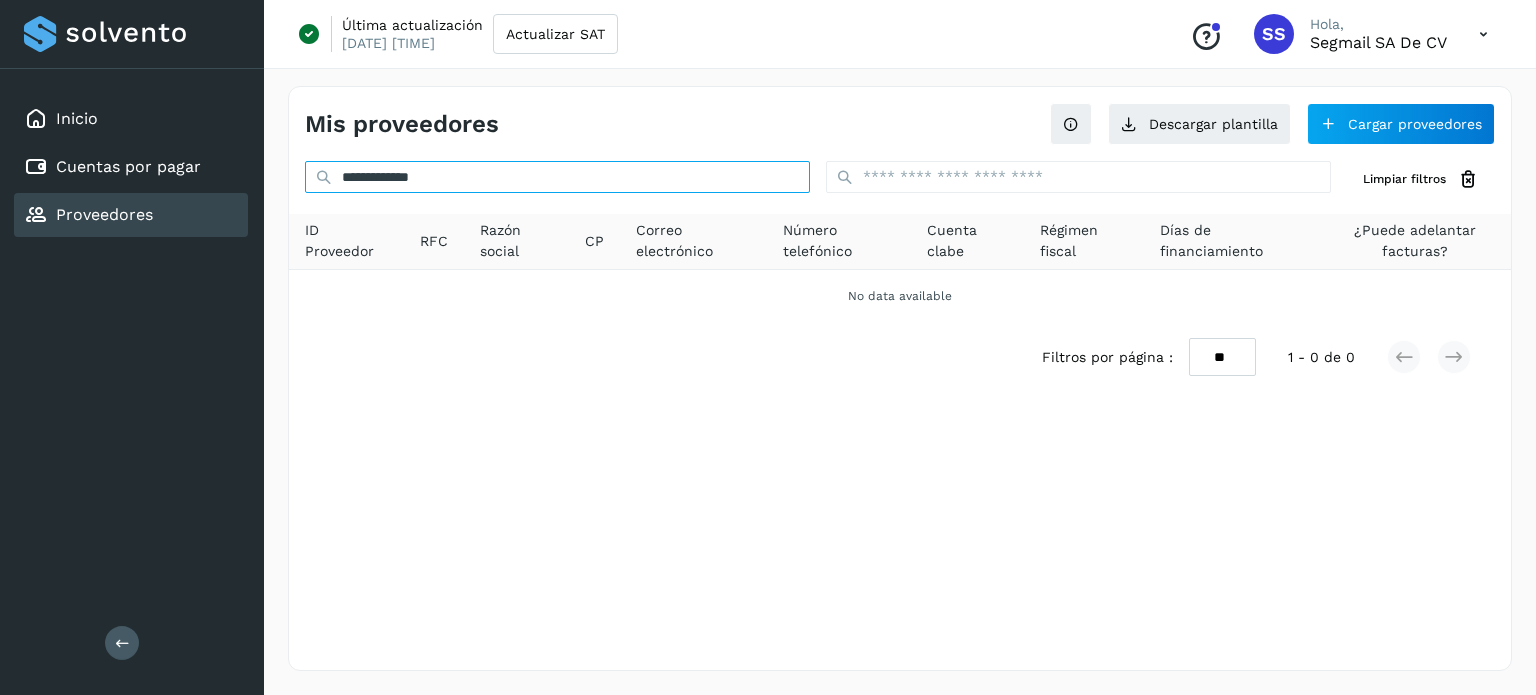 drag, startPoint x: 664, startPoint y: 166, endPoint x: 277, endPoint y: 223, distance: 391.17514 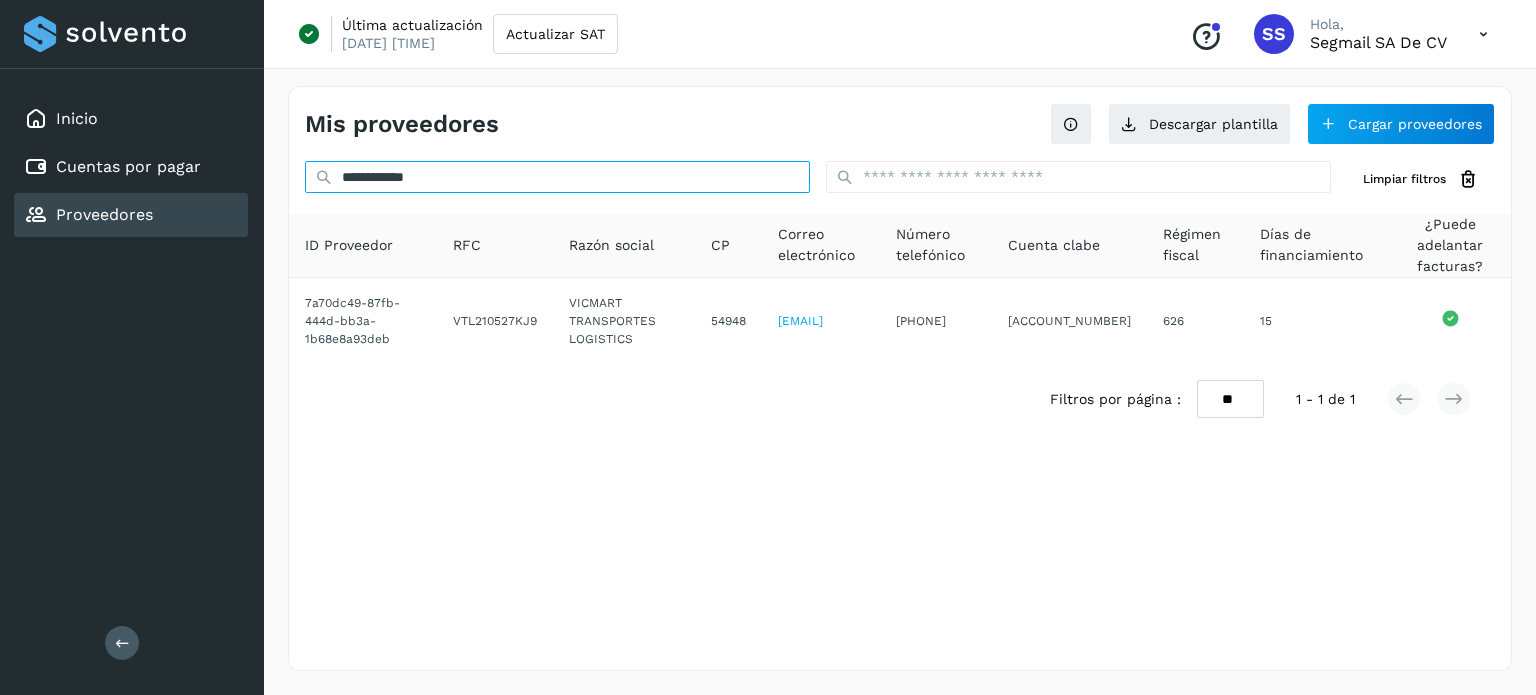 drag, startPoint x: 532, startPoint y: 181, endPoint x: 226, endPoint y: 193, distance: 306.2352 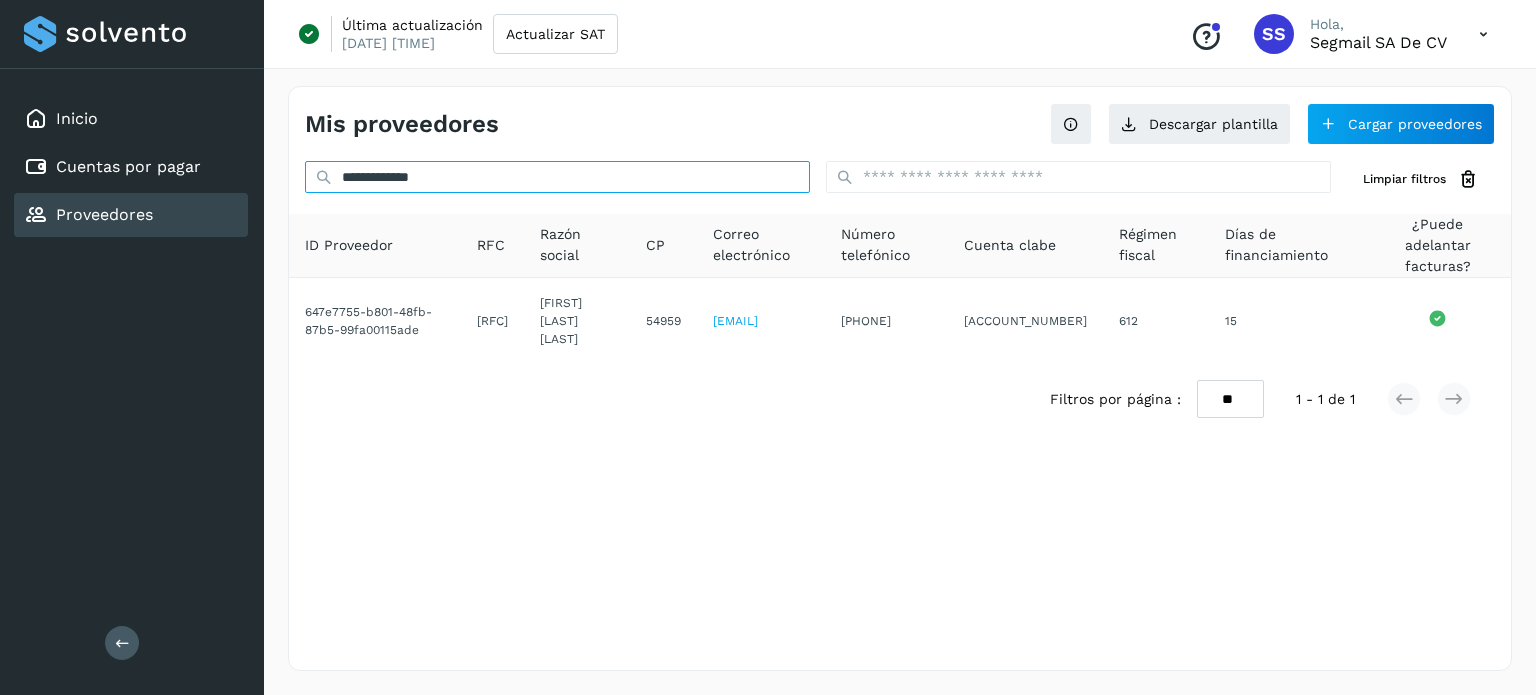 drag, startPoint x: 576, startPoint y: 188, endPoint x: 296, endPoint y: 189, distance: 280.0018 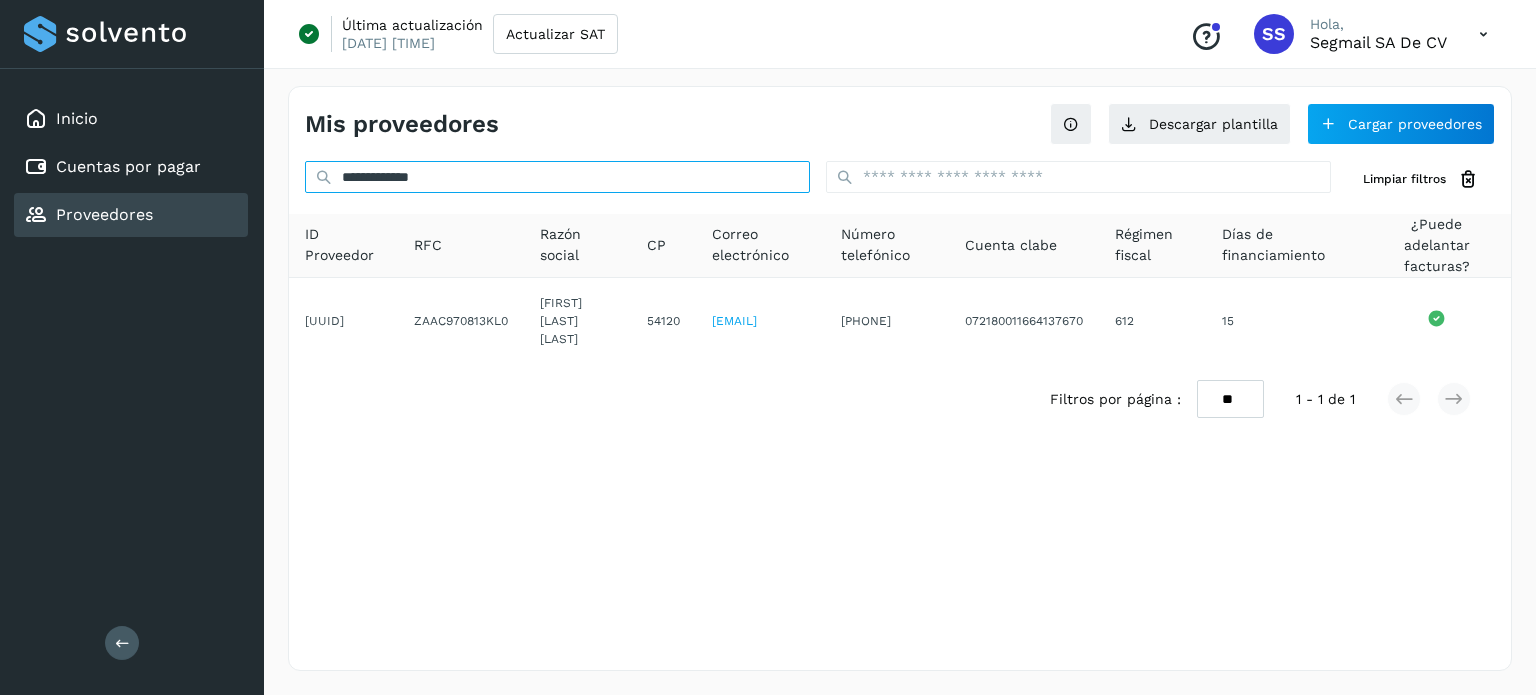 drag, startPoint x: 560, startPoint y: 172, endPoint x: 312, endPoint y: 110, distance: 255.63255 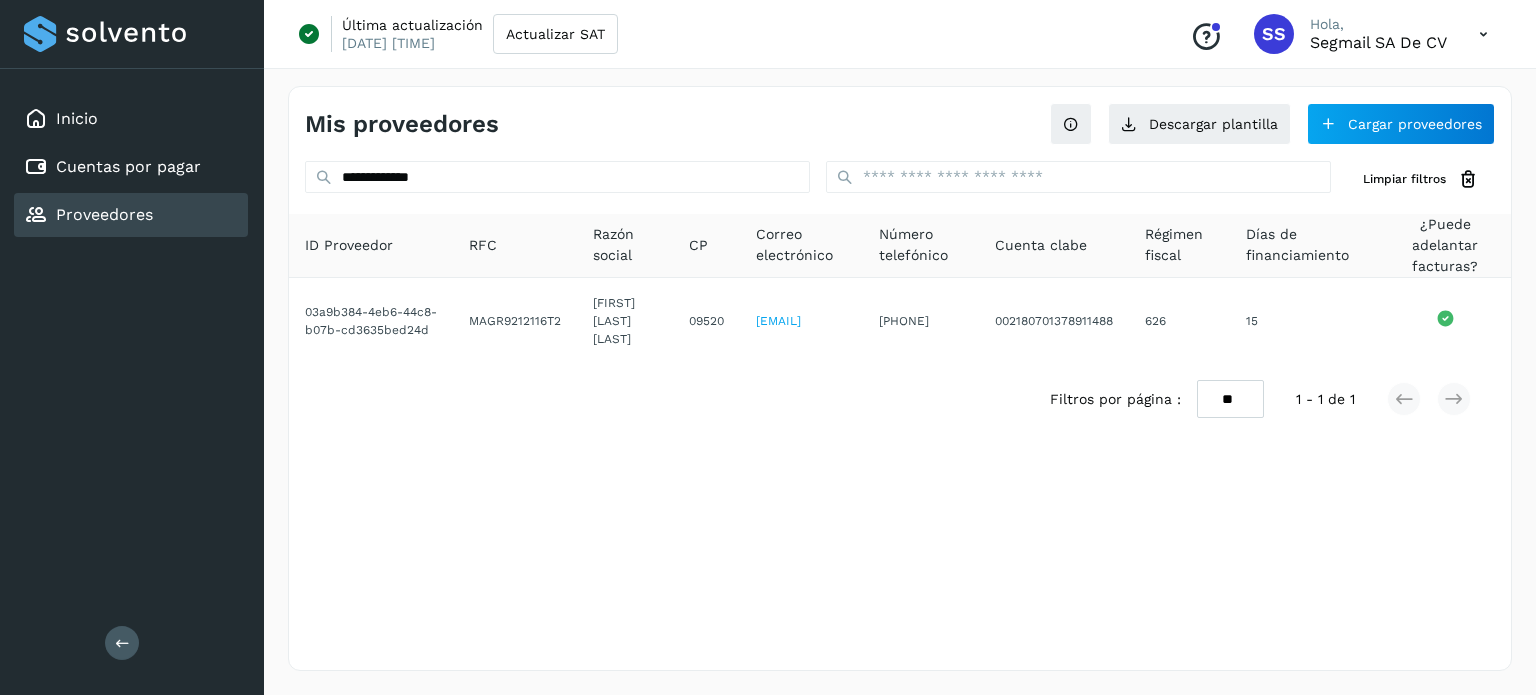 drag, startPoint x: 582, startPoint y: 158, endPoint x: 530, endPoint y: 167, distance: 52.773098 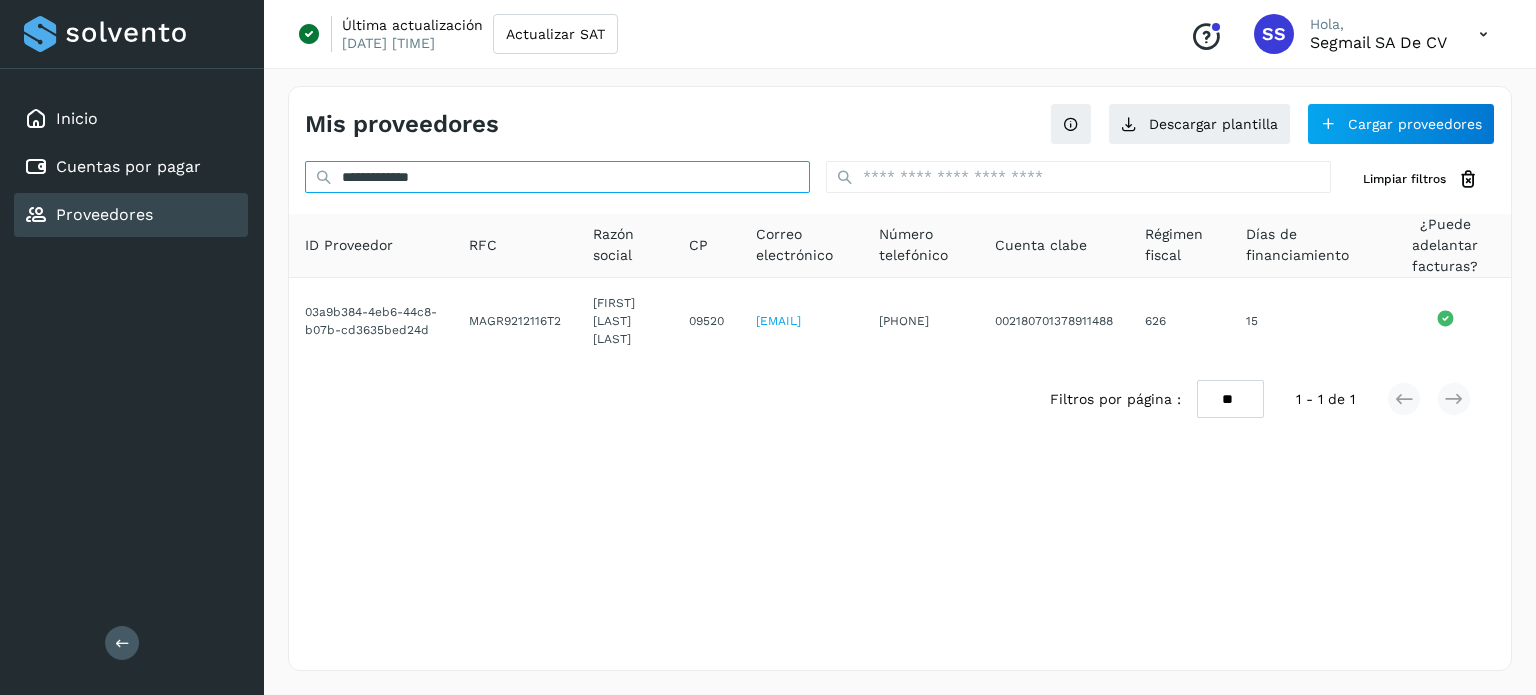 click on "**********" at bounding box center (557, 177) 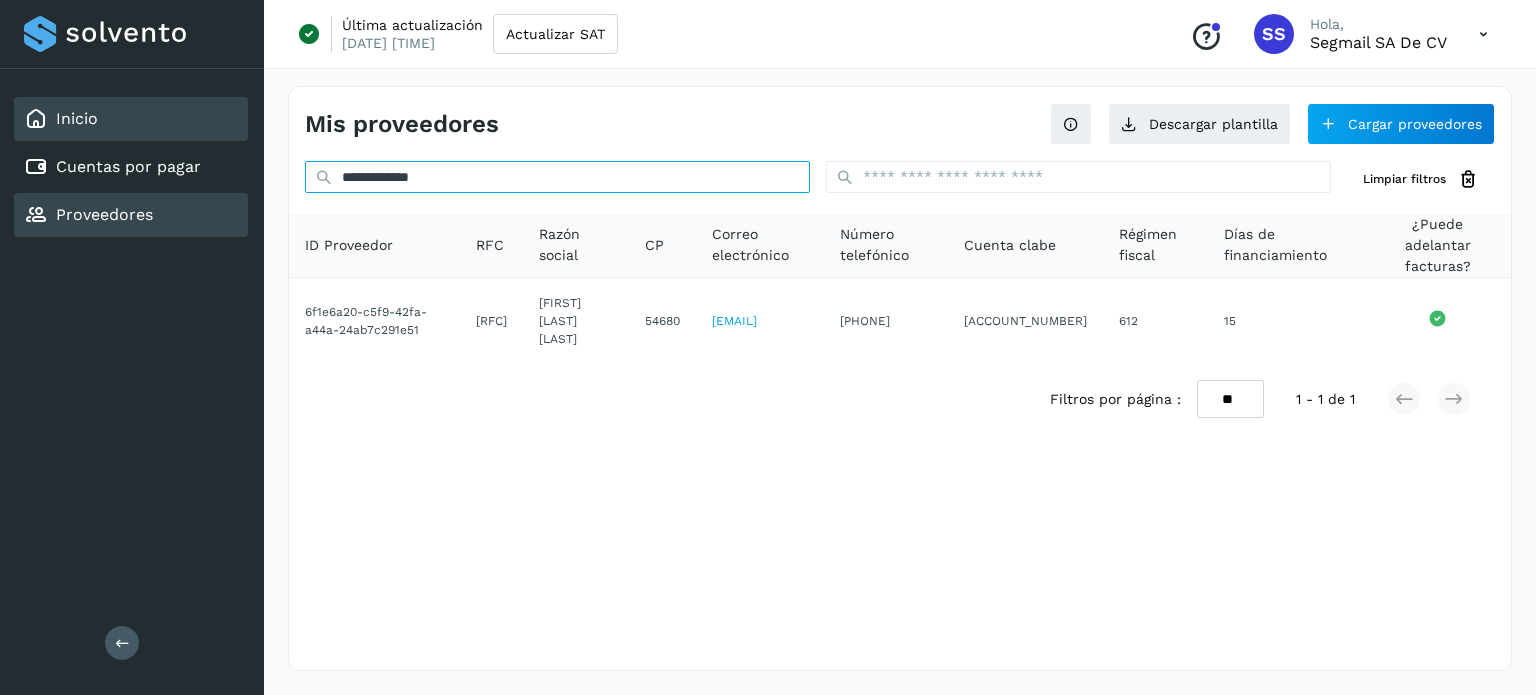 drag, startPoint x: 597, startPoint y: 172, endPoint x: 150, endPoint y: 135, distance: 448.52872 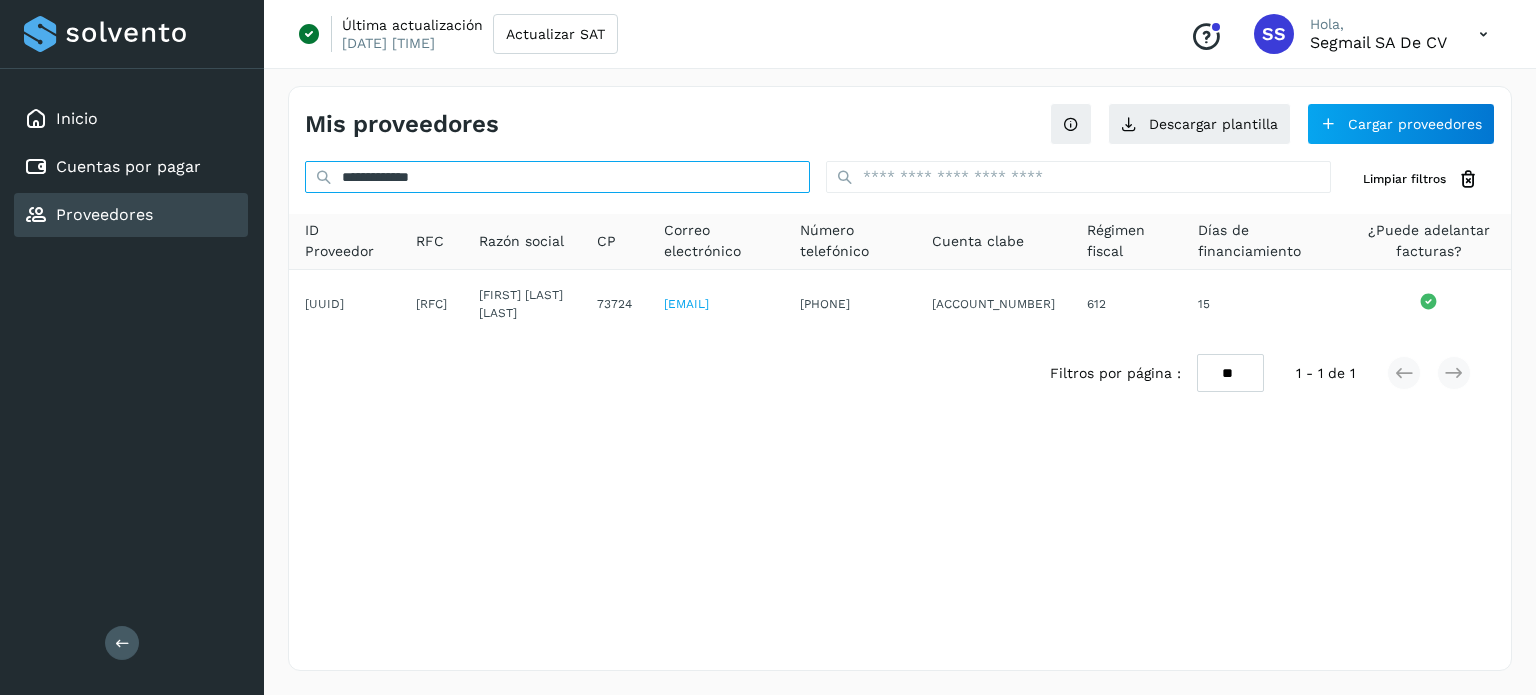 drag, startPoint x: 565, startPoint y: 186, endPoint x: 235, endPoint y: 219, distance: 331.6459 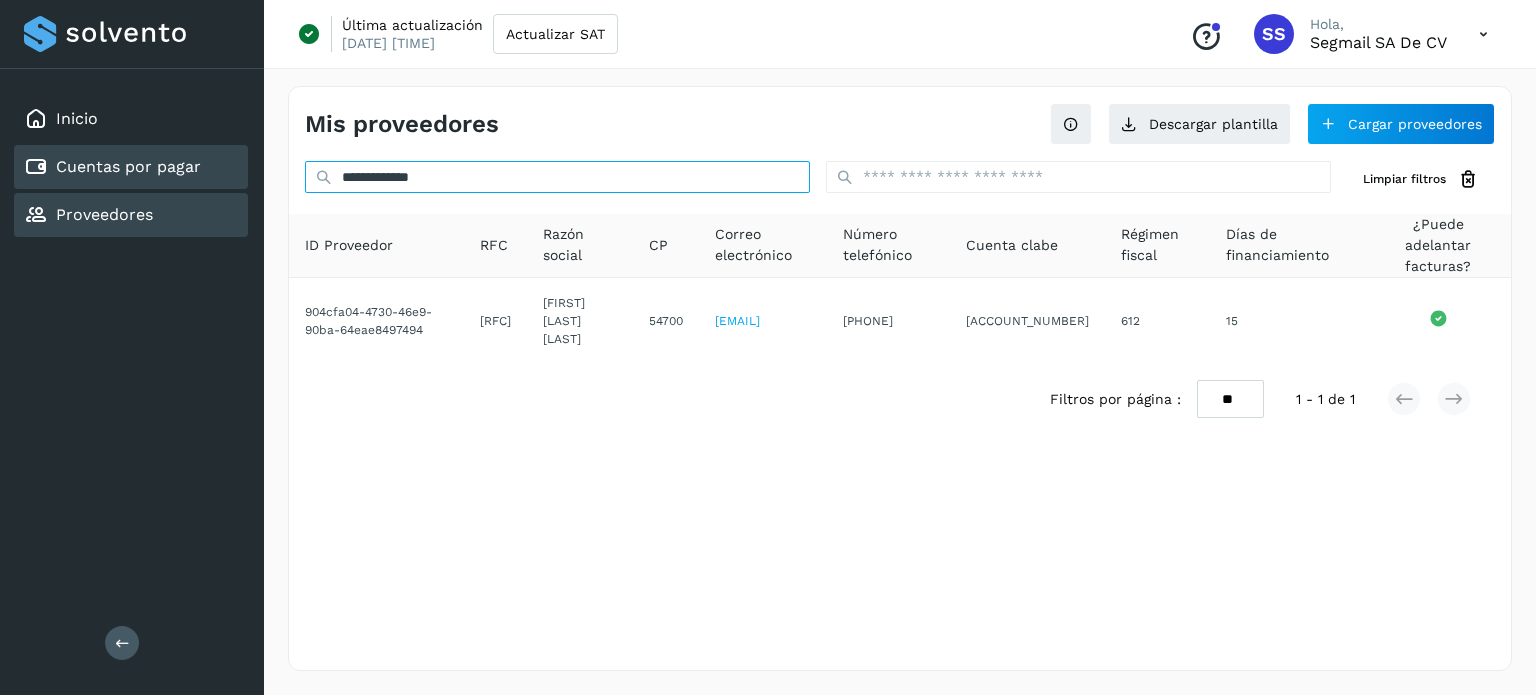 drag, startPoint x: 506, startPoint y: 167, endPoint x: 228, endPoint y: 156, distance: 278.21753 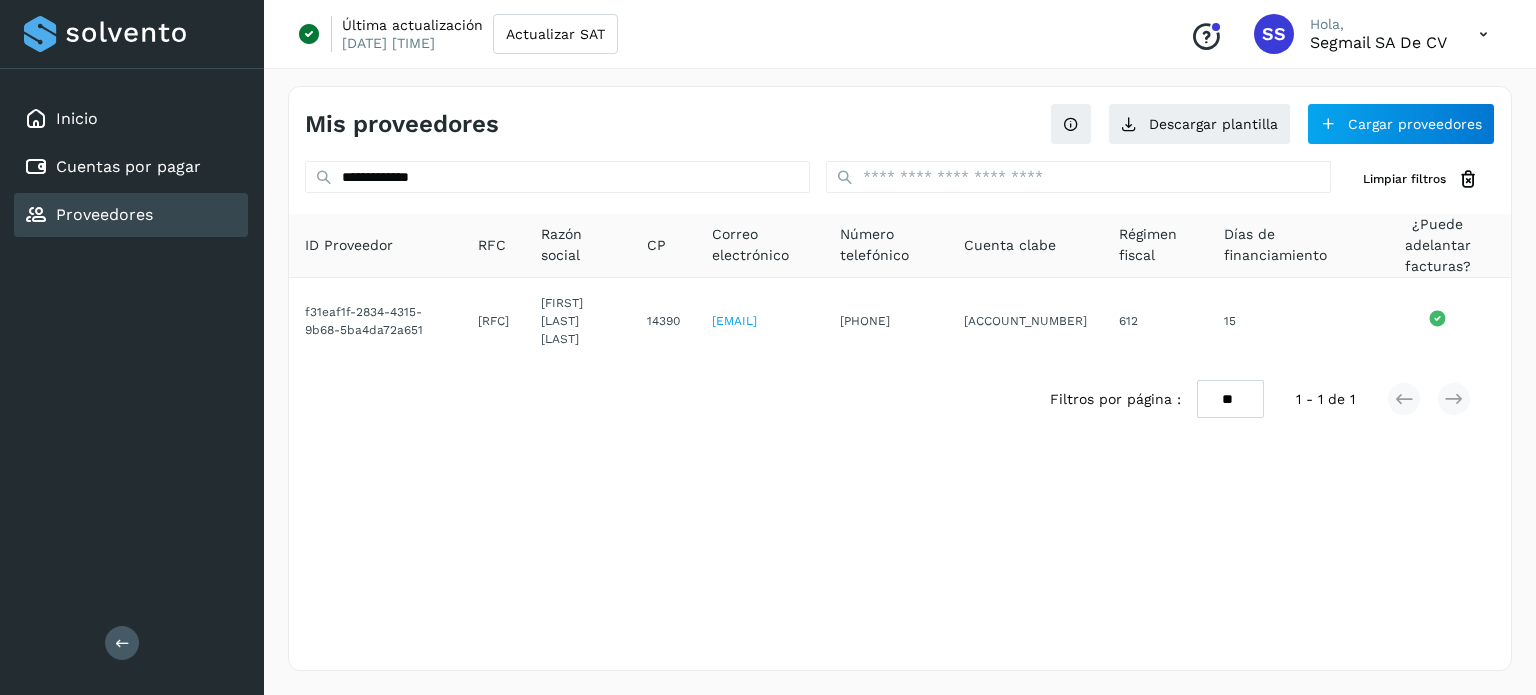 click on "**********" at bounding box center [900, 378] 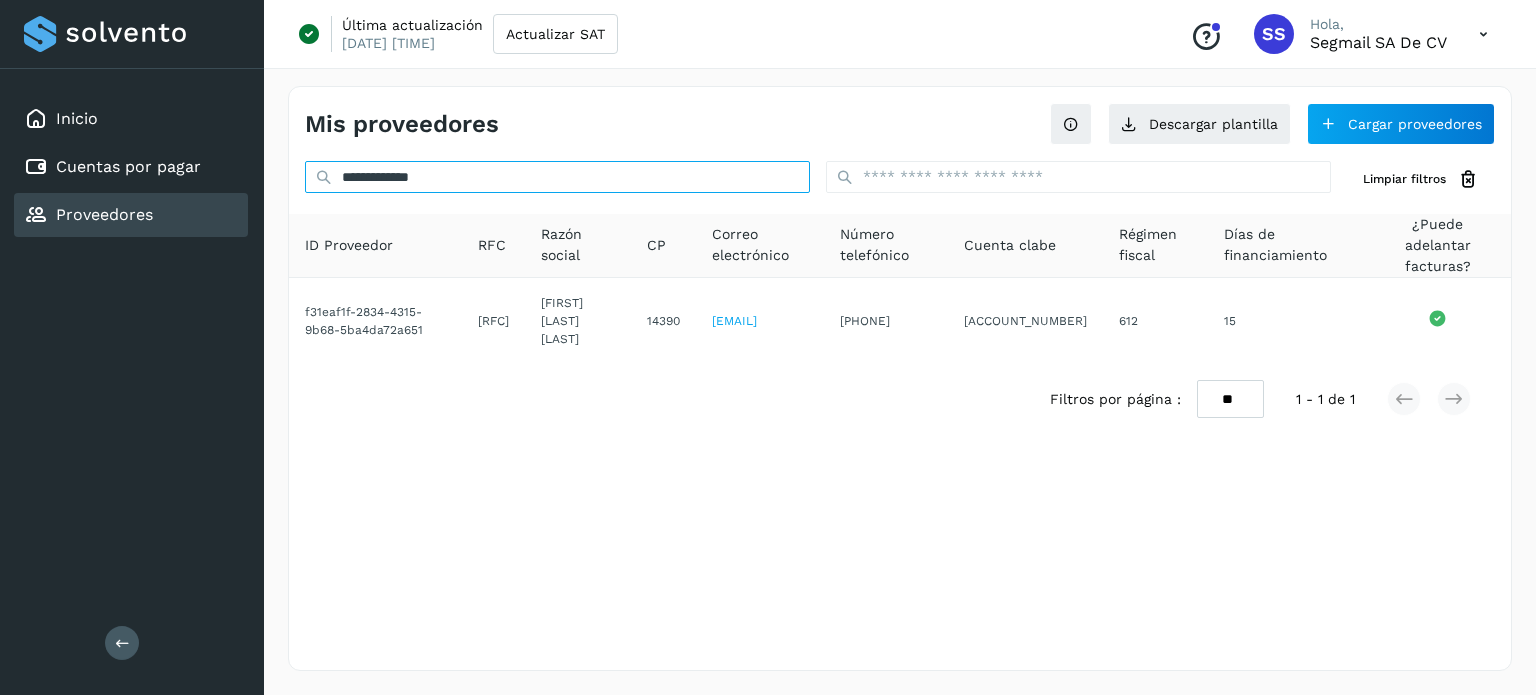 click on "**********" at bounding box center [557, 177] 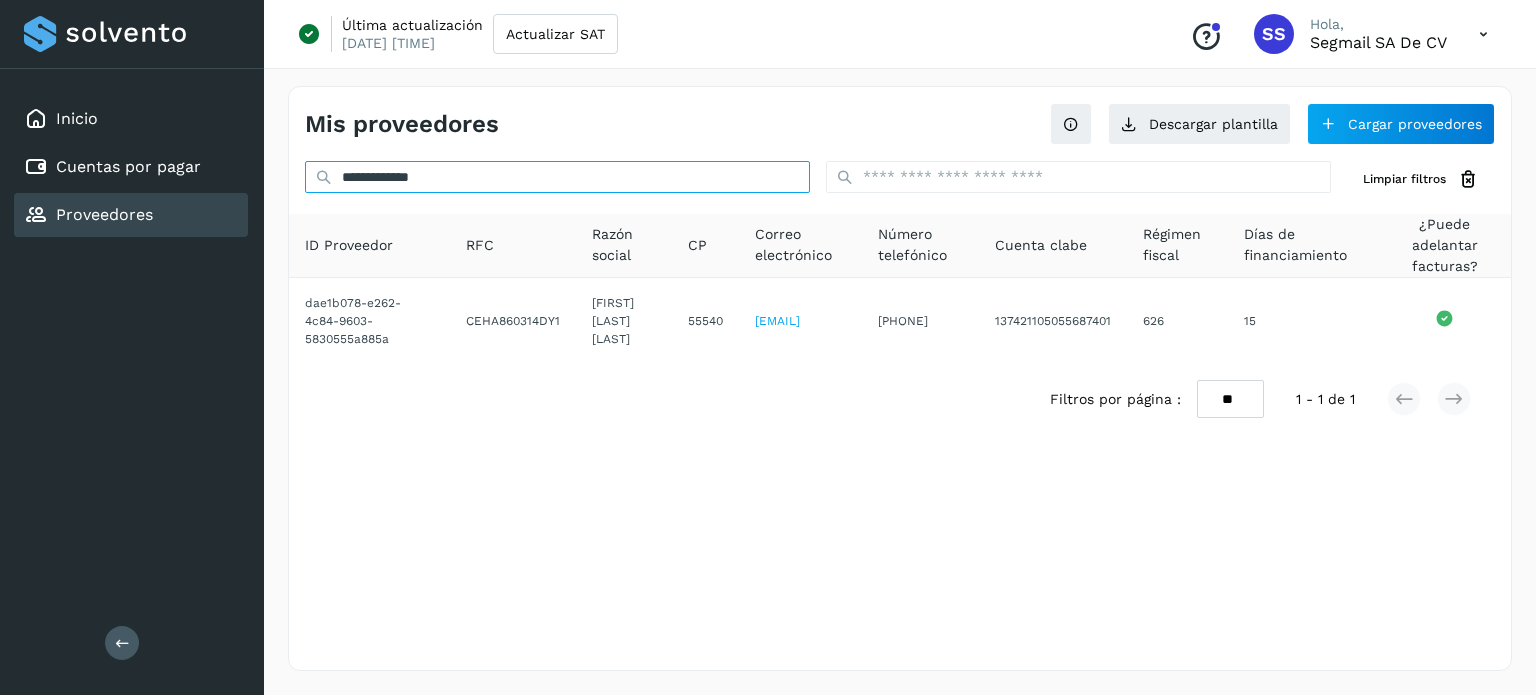 drag, startPoint x: 570, startPoint y: 167, endPoint x: 313, endPoint y: 146, distance: 257.85654 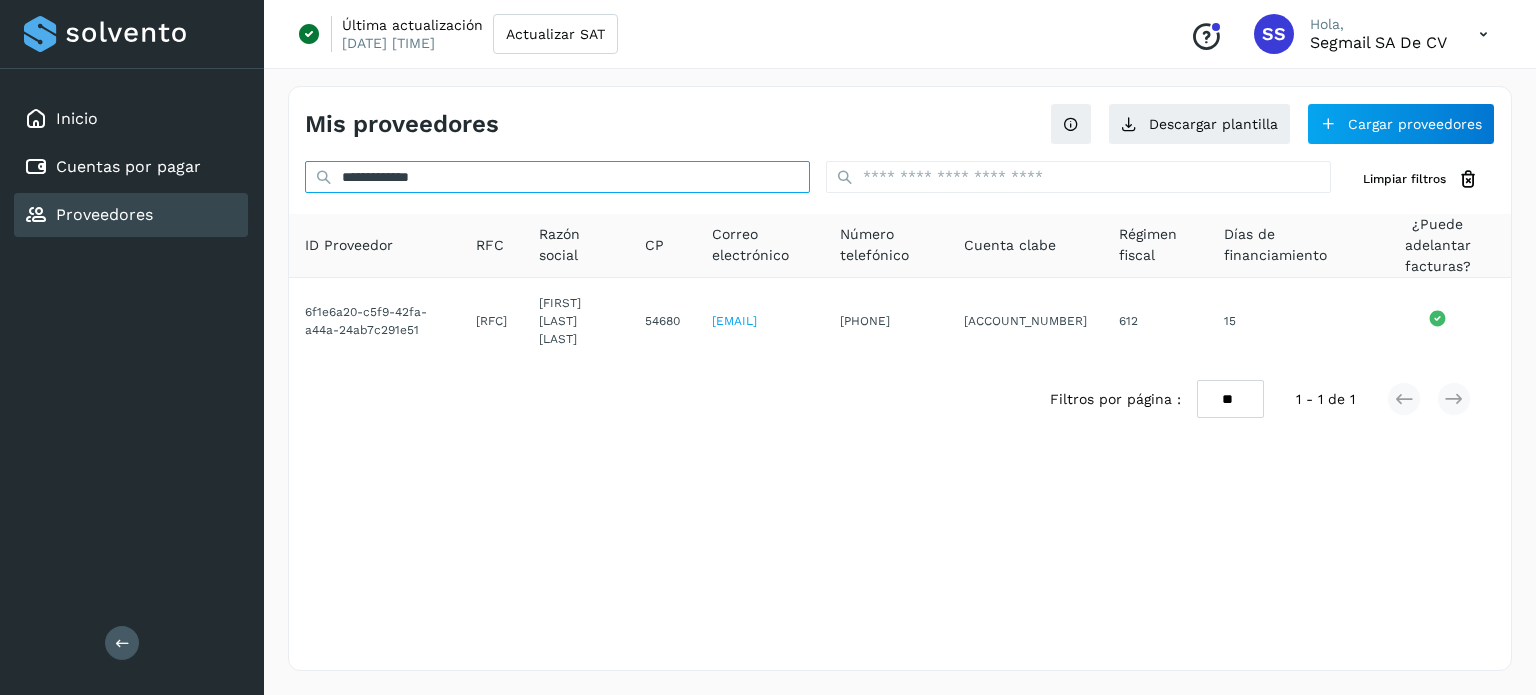 drag, startPoint x: 548, startPoint y: 180, endPoint x: 253, endPoint y: 183, distance: 295.01526 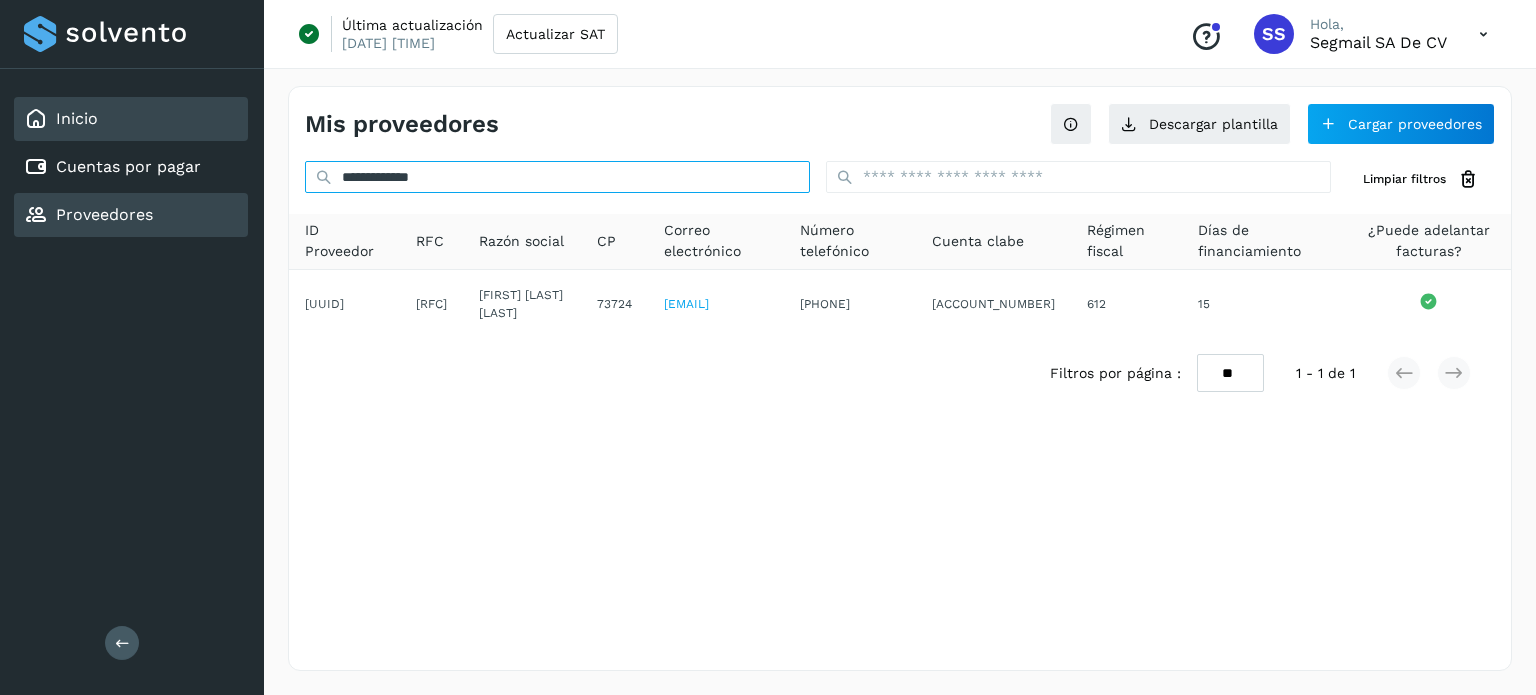 drag, startPoint x: 568, startPoint y: 183, endPoint x: 196, endPoint y: 137, distance: 374.83328 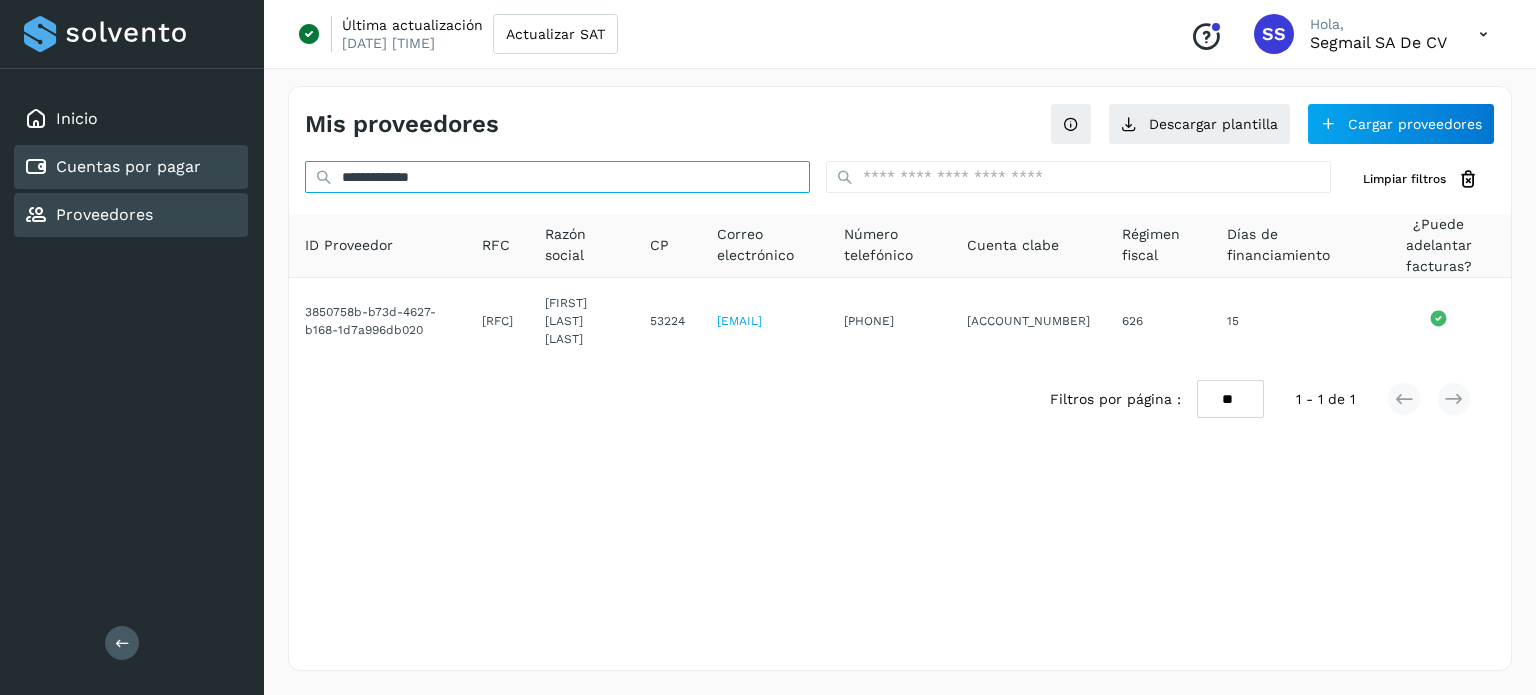 drag, startPoint x: 596, startPoint y: 167, endPoint x: 215, endPoint y: 181, distance: 381.25714 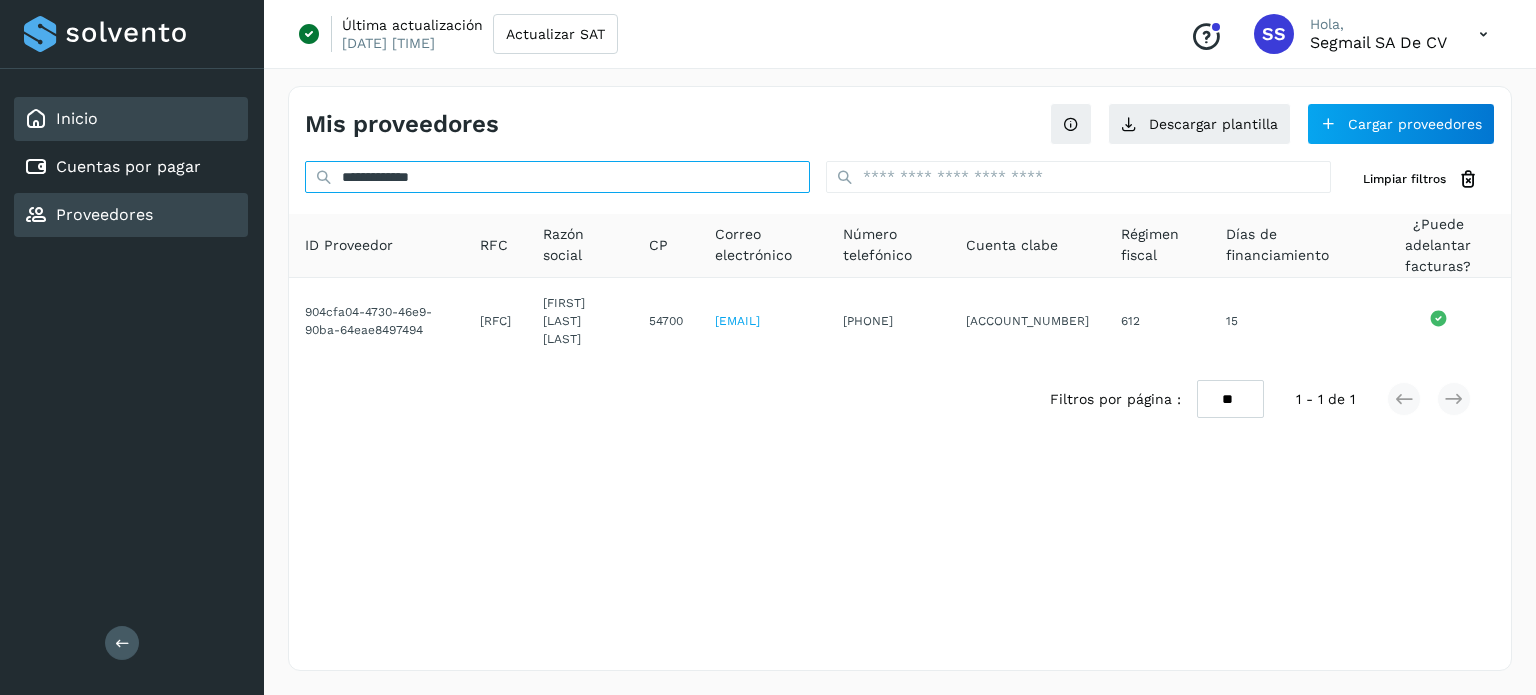 drag, startPoint x: 588, startPoint y: 175, endPoint x: 169, endPoint y: 135, distance: 420.90497 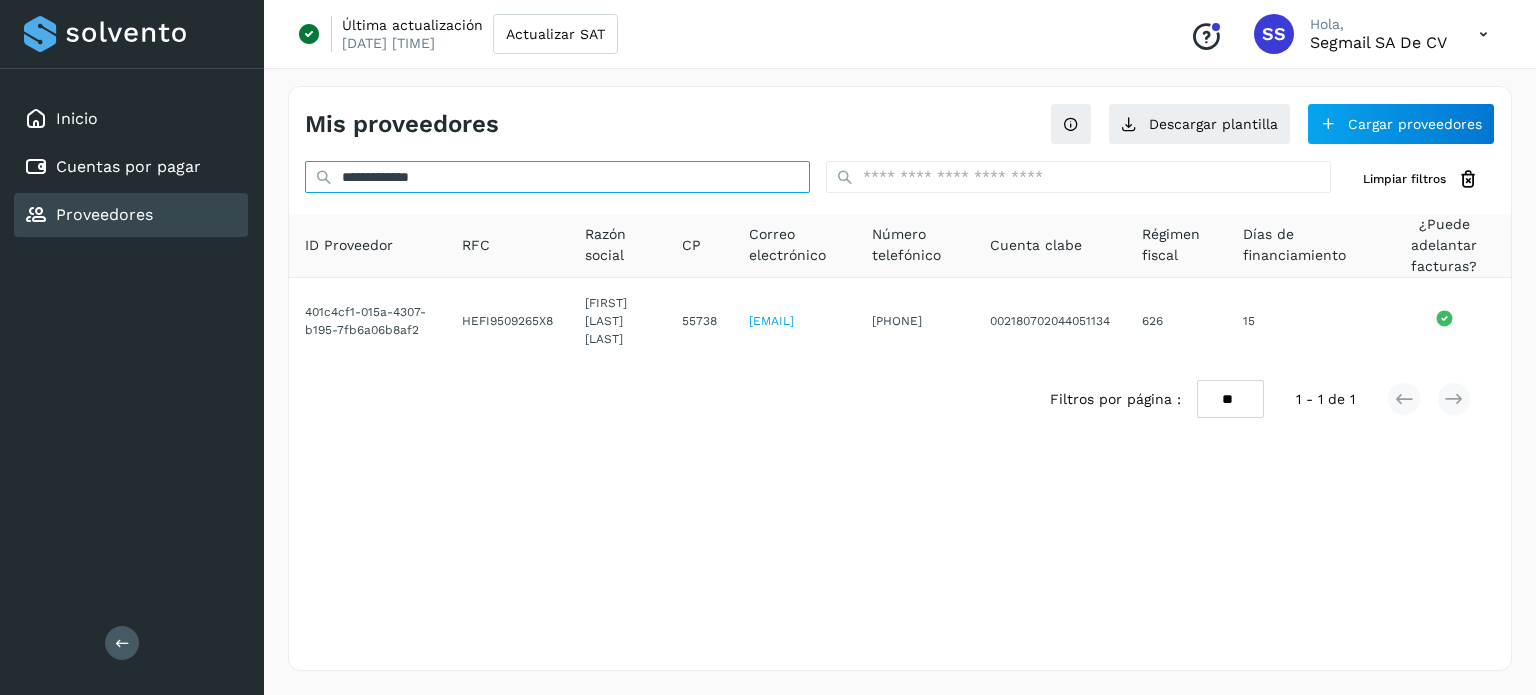 drag, startPoint x: 532, startPoint y: 175, endPoint x: 252, endPoint y: 176, distance: 280.0018 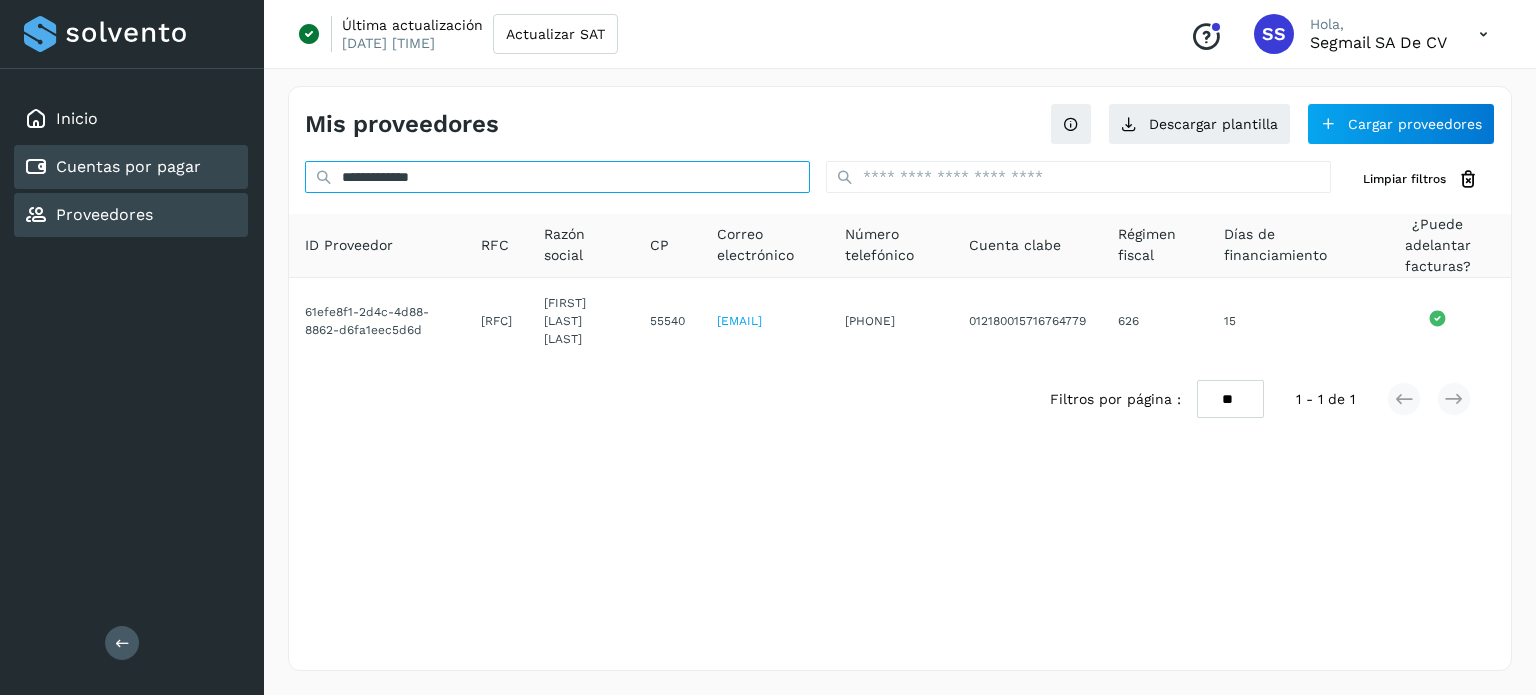 drag, startPoint x: 581, startPoint y: 179, endPoint x: 224, endPoint y: 152, distance: 358.01956 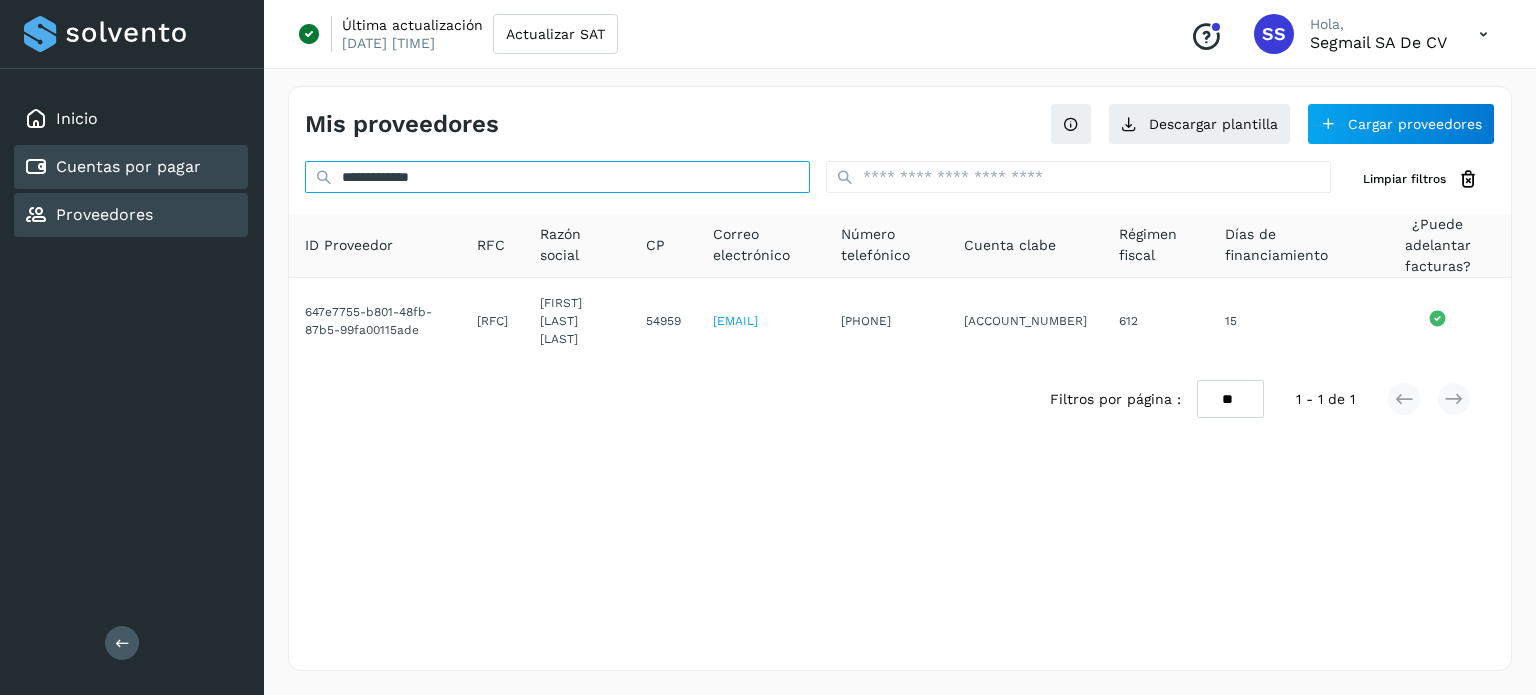 drag, startPoint x: 590, startPoint y: 183, endPoint x: 191, endPoint y: 177, distance: 399.0451 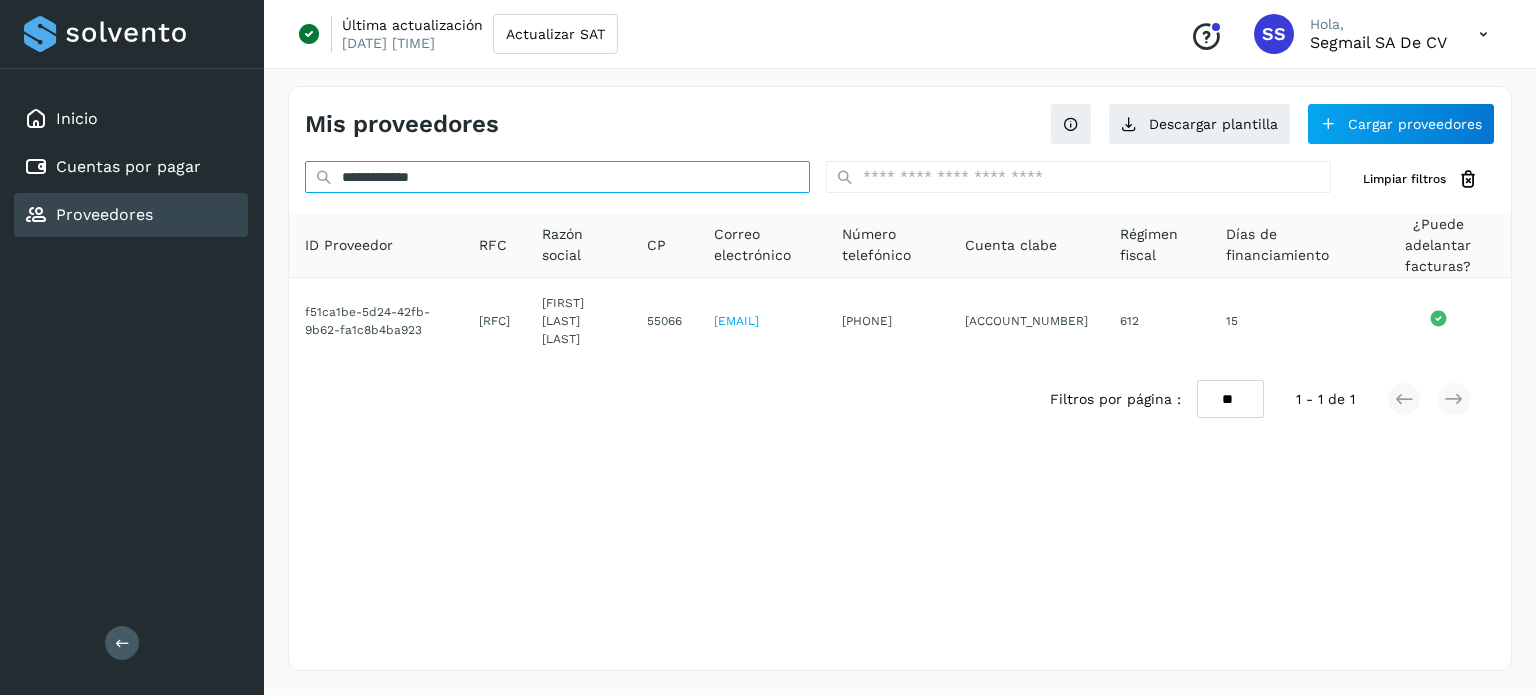 type on "**********" 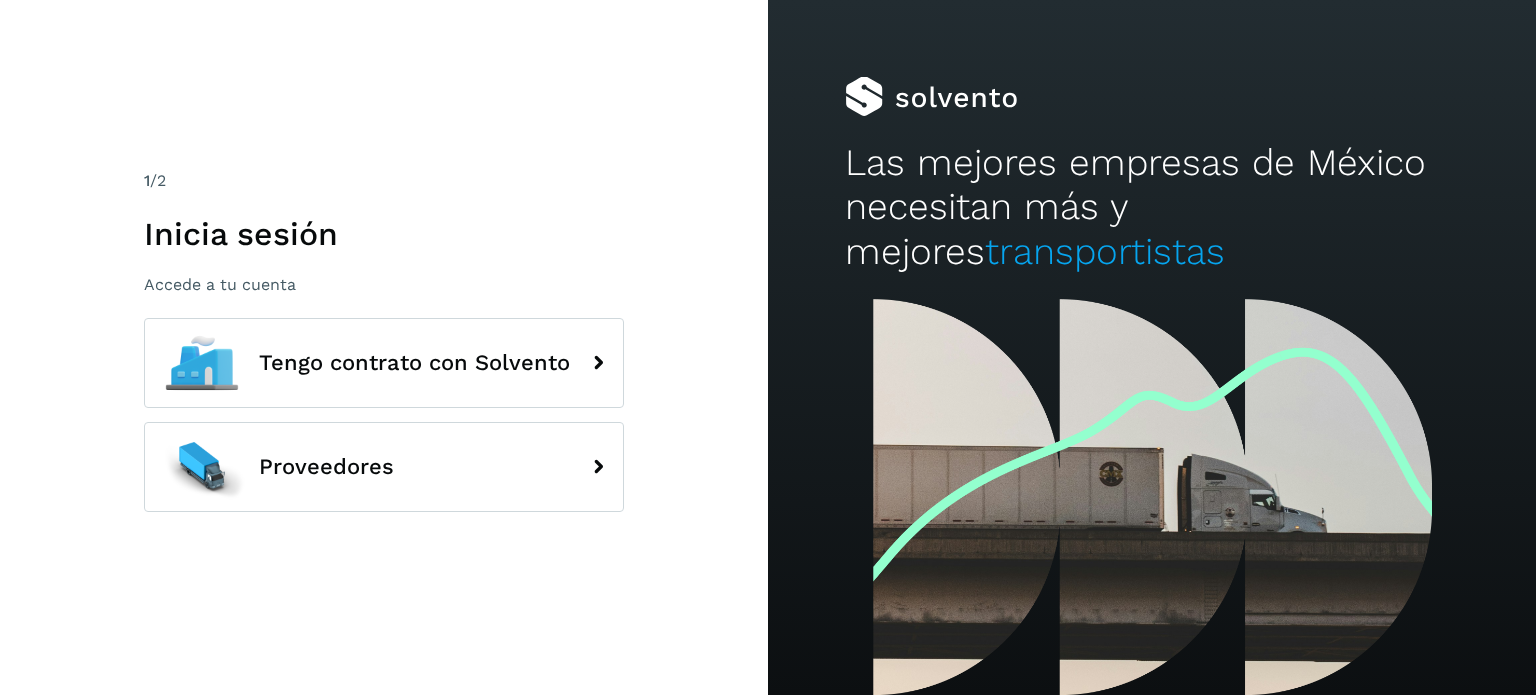 scroll, scrollTop: 0, scrollLeft: 0, axis: both 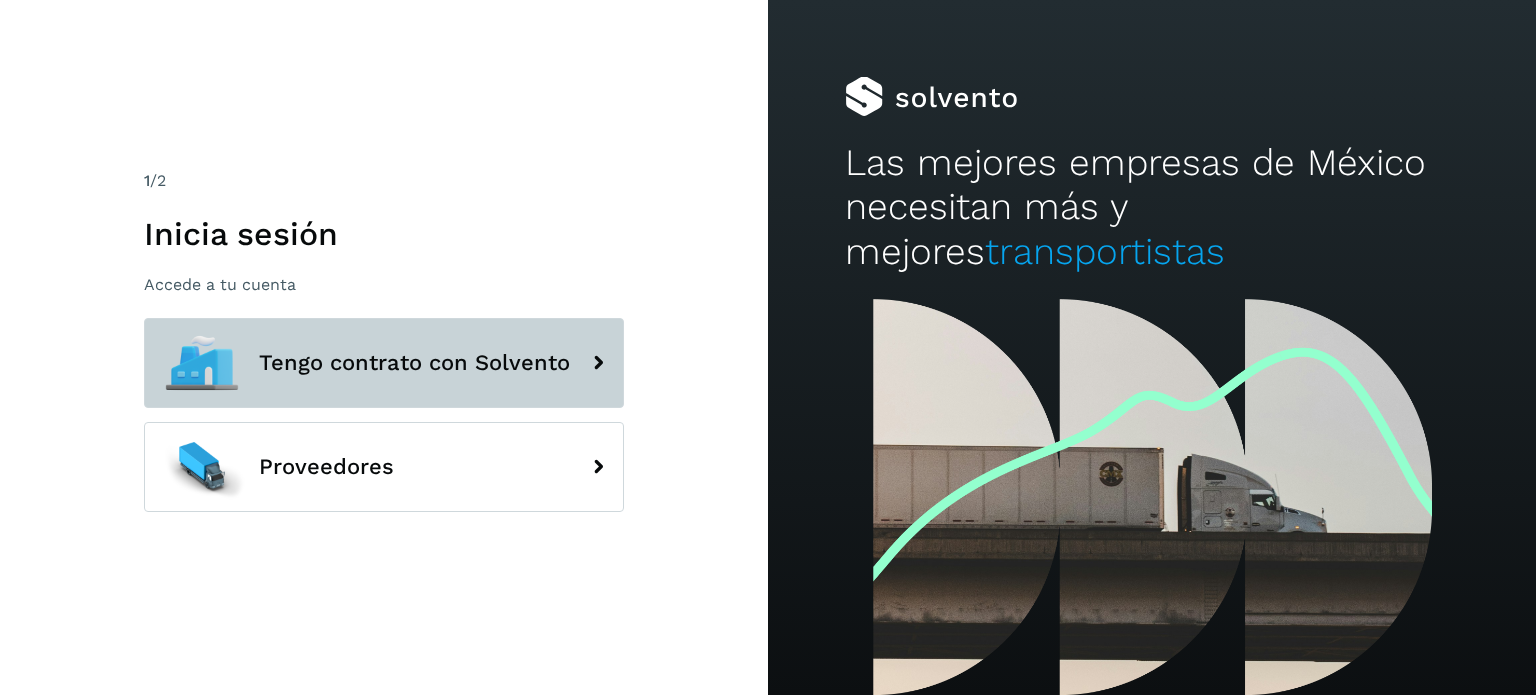 click on "Tengo contrato con Solvento" 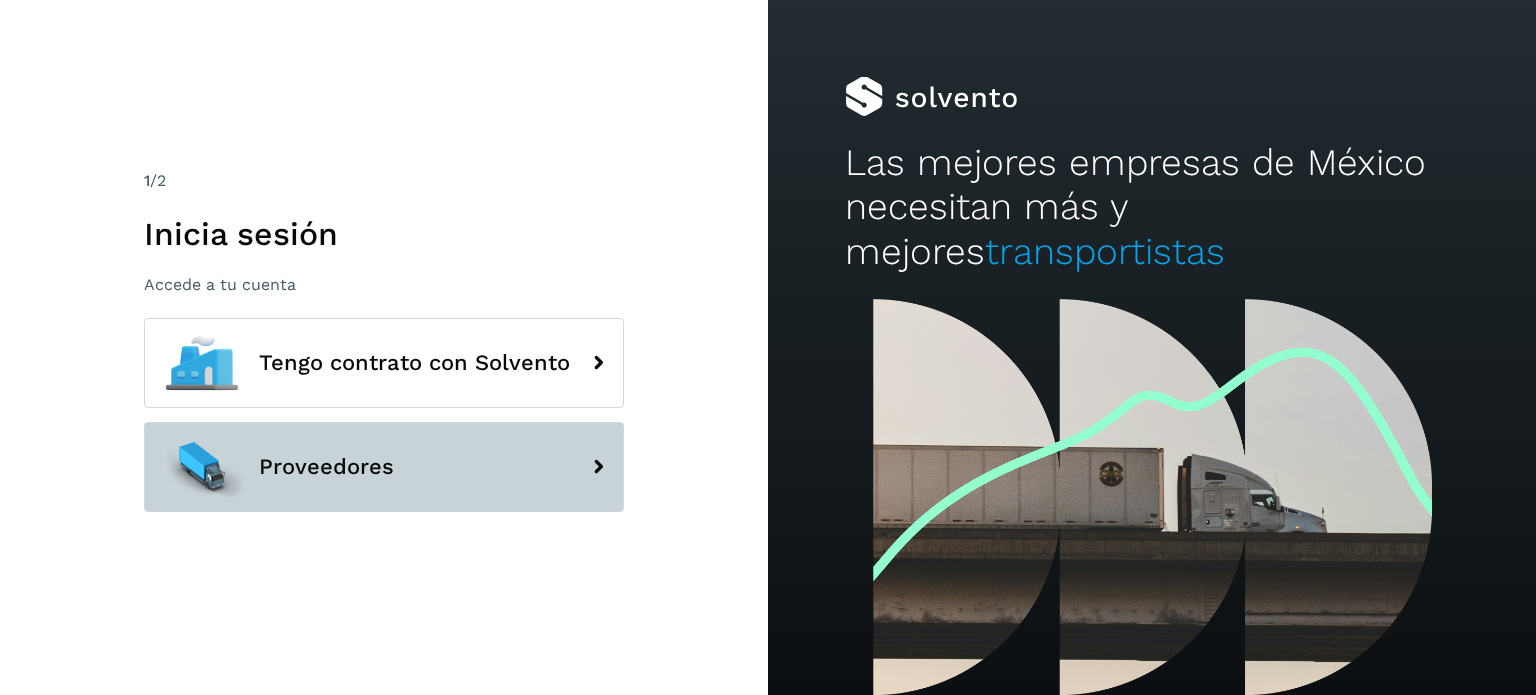 click on "Proveedores" at bounding box center (384, 467) 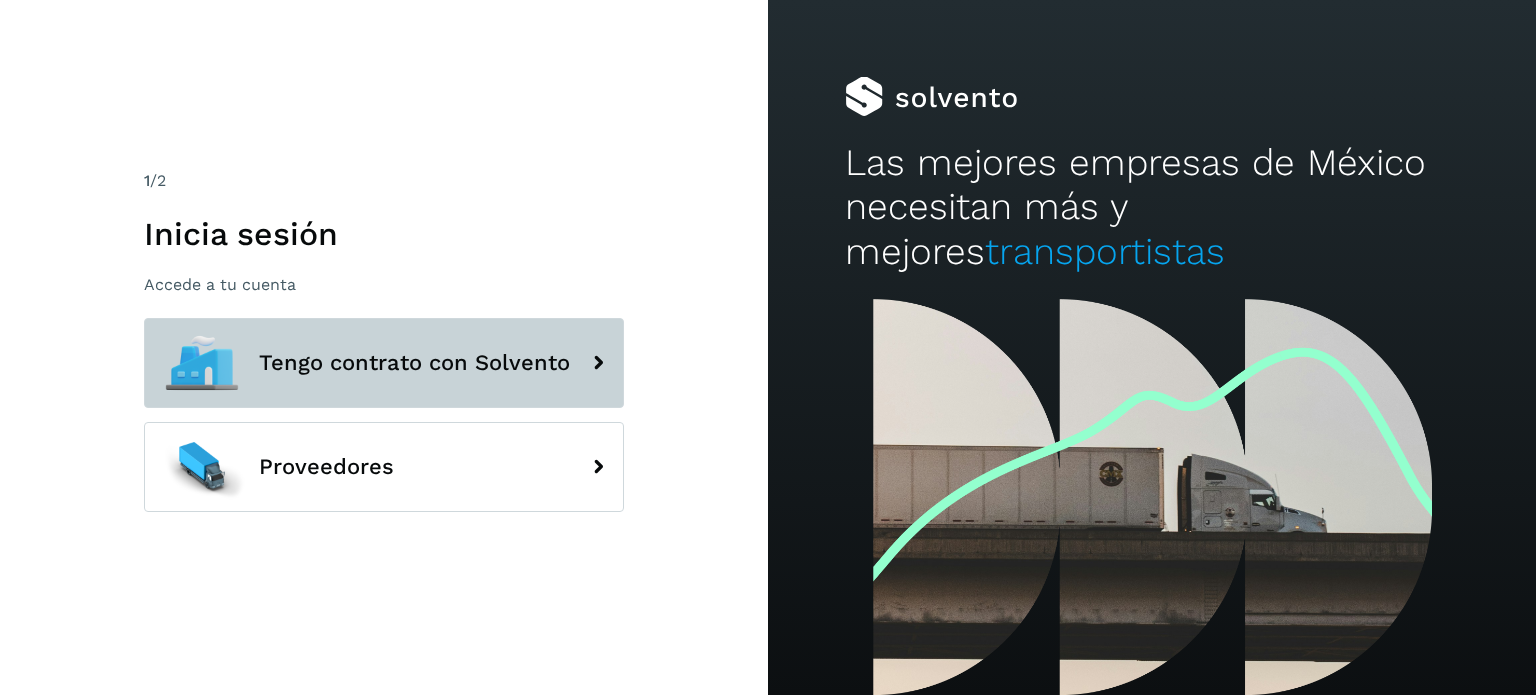 click on "Tengo contrato con Solvento" at bounding box center (384, 363) 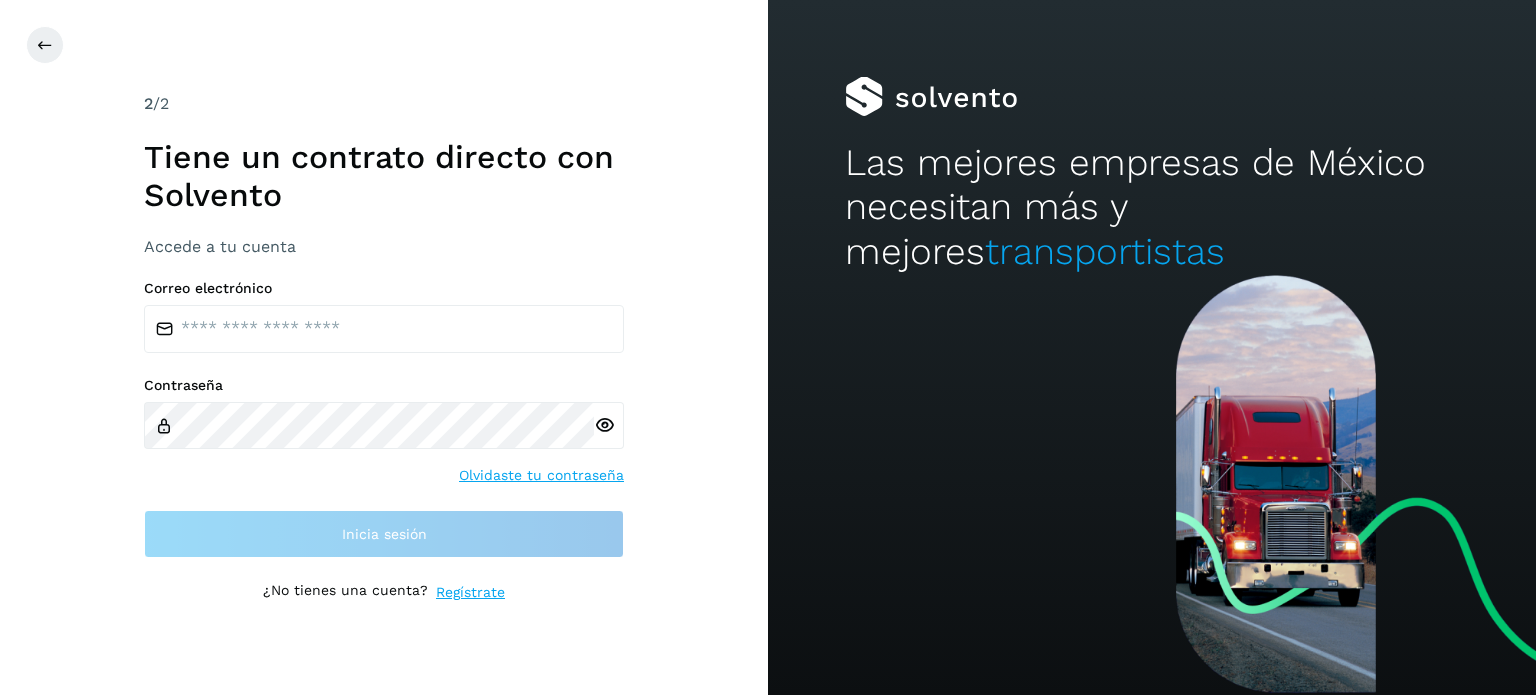 type on "**********" 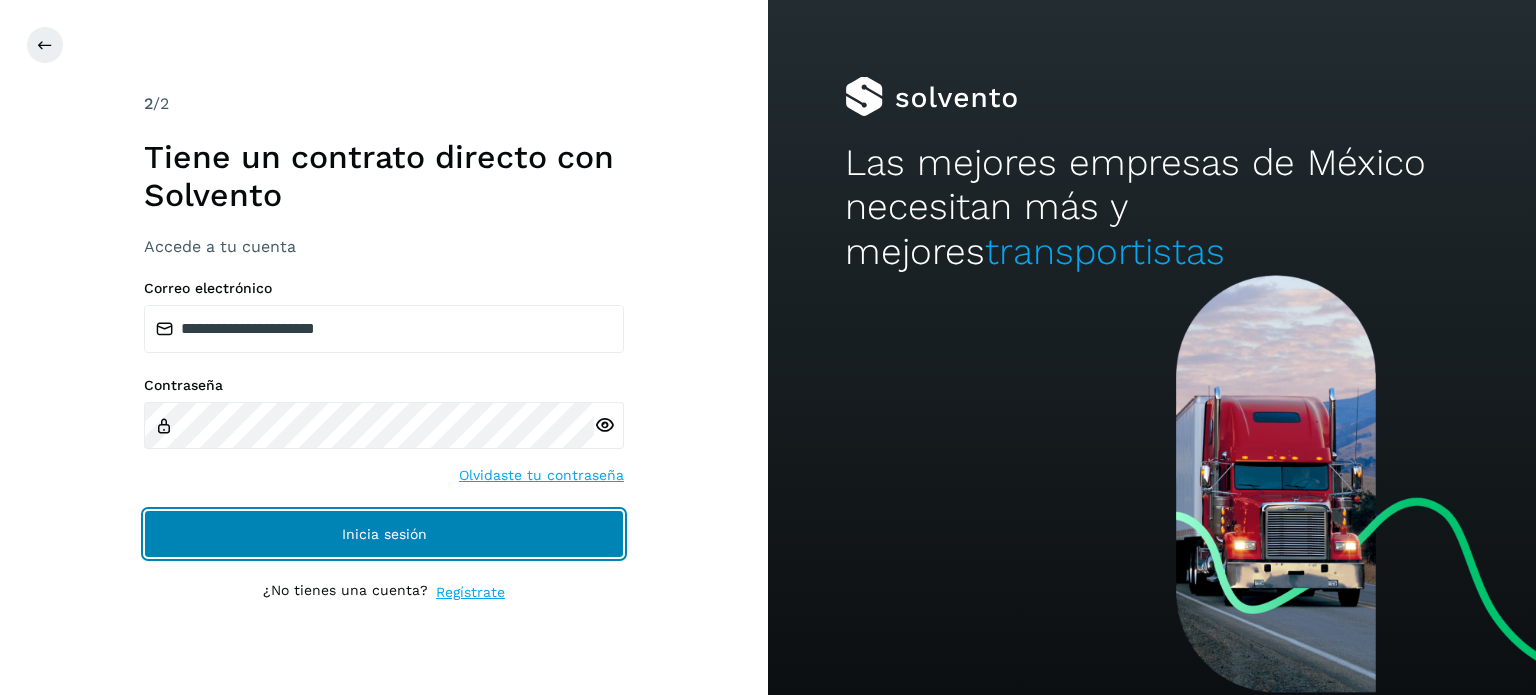 click on "Inicia sesión" at bounding box center (384, 534) 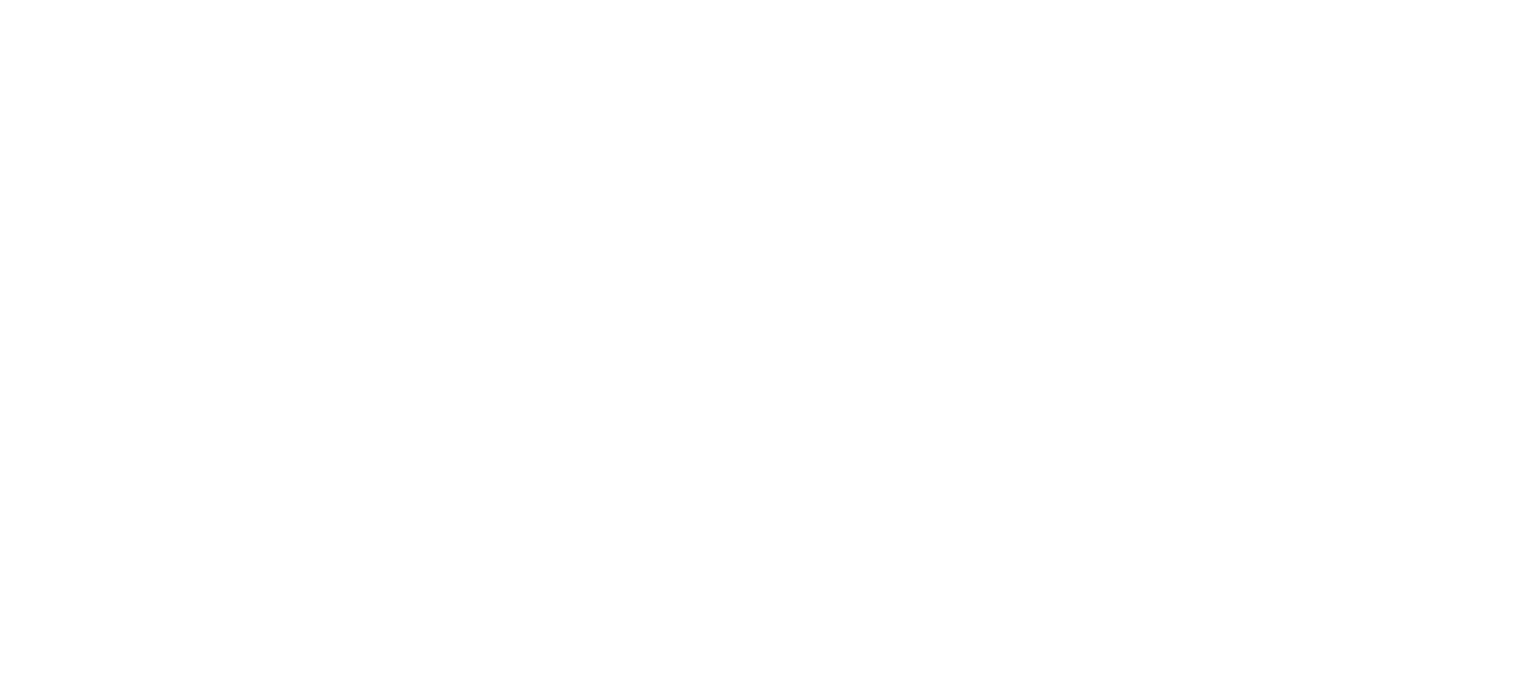 scroll, scrollTop: 0, scrollLeft: 0, axis: both 